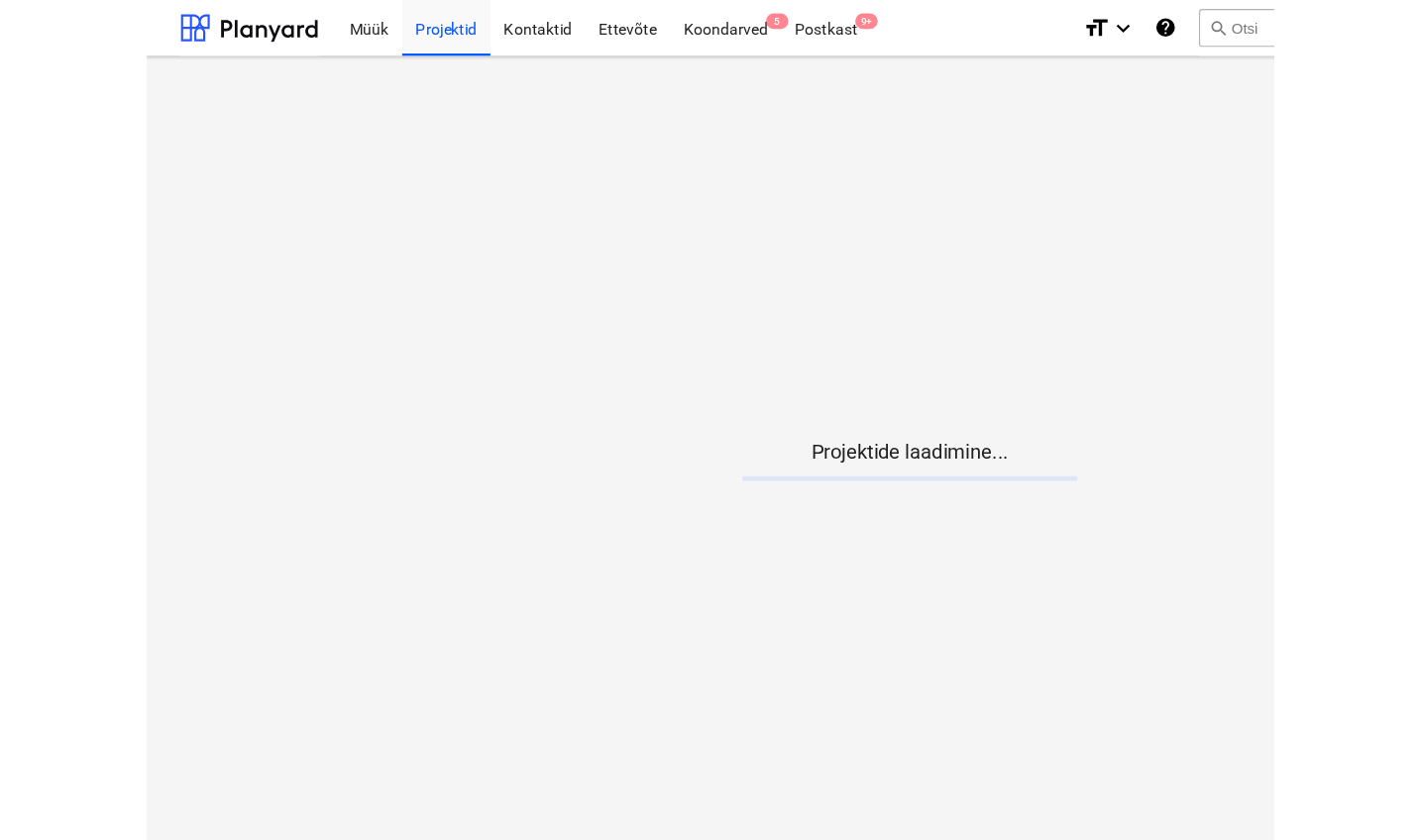 scroll, scrollTop: 0, scrollLeft: 0, axis: both 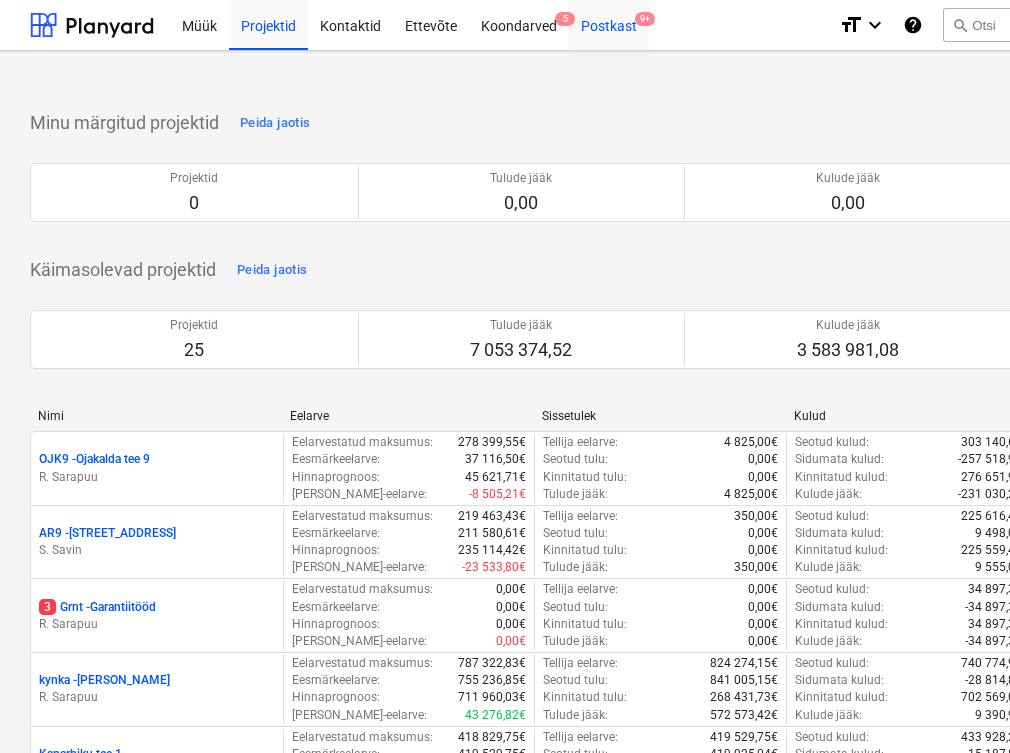 click on "Postkast 9+" at bounding box center [609, 24] 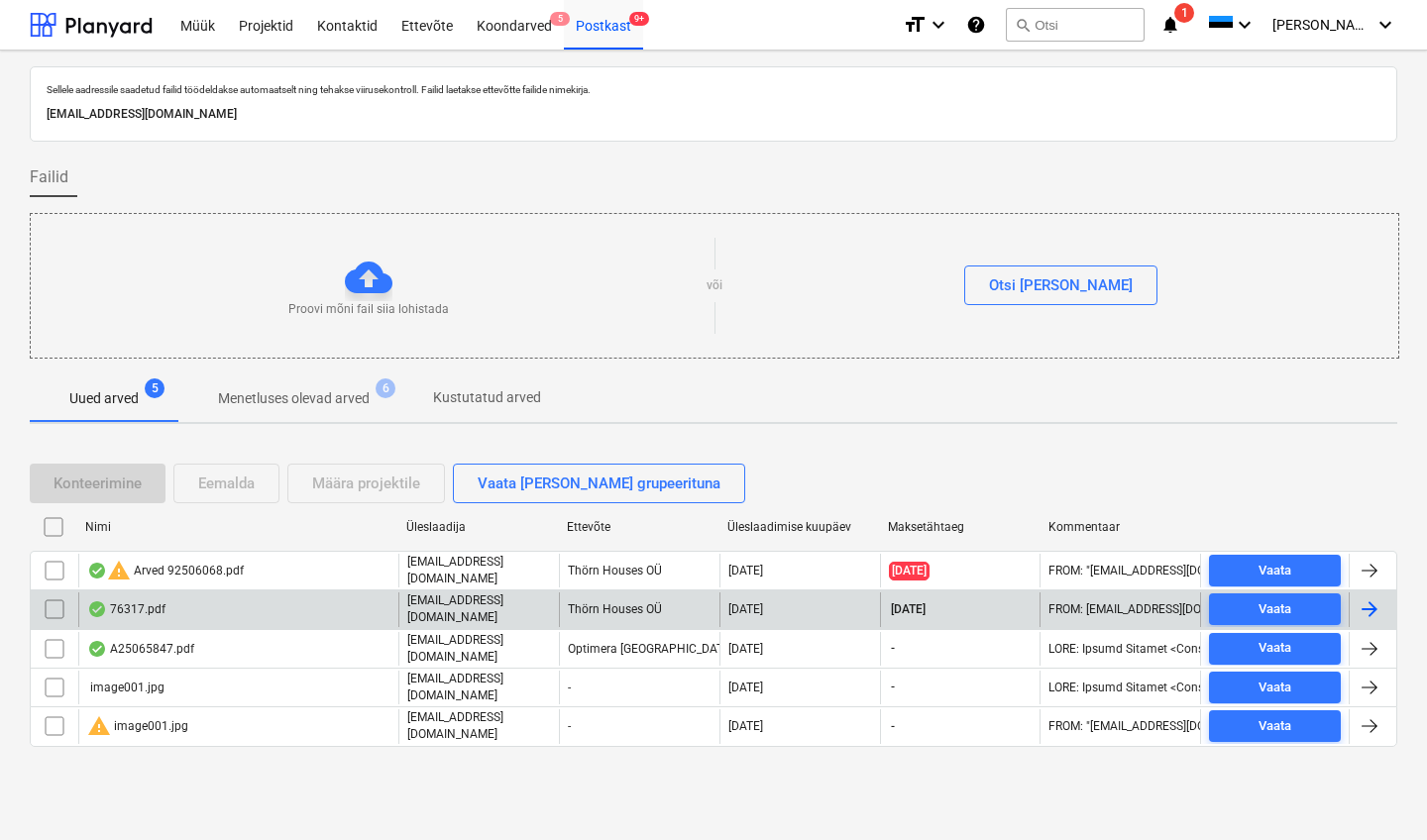 click on "76317.pdf" at bounding box center [126, 609] 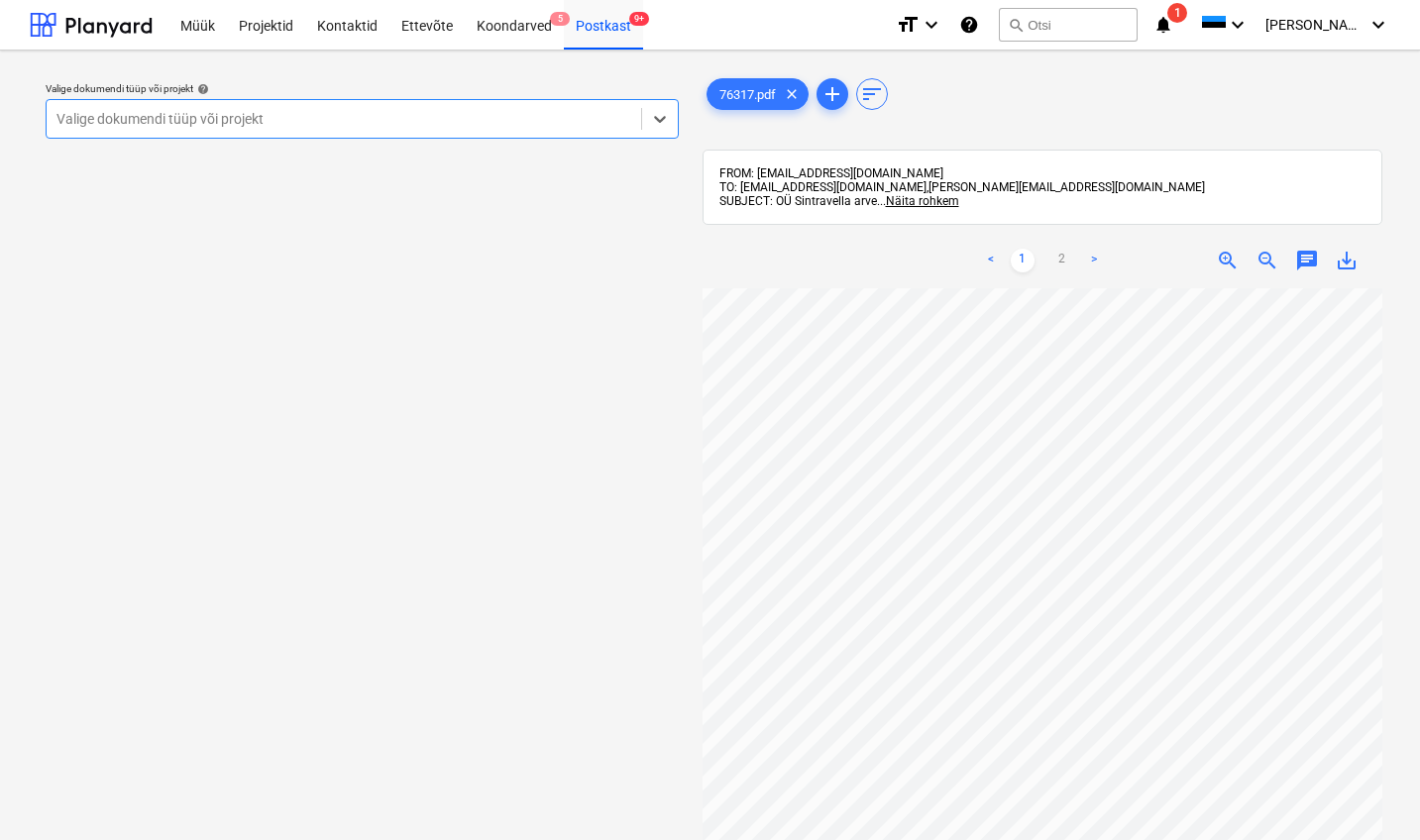 scroll, scrollTop: 481, scrollLeft: 215, axis: both 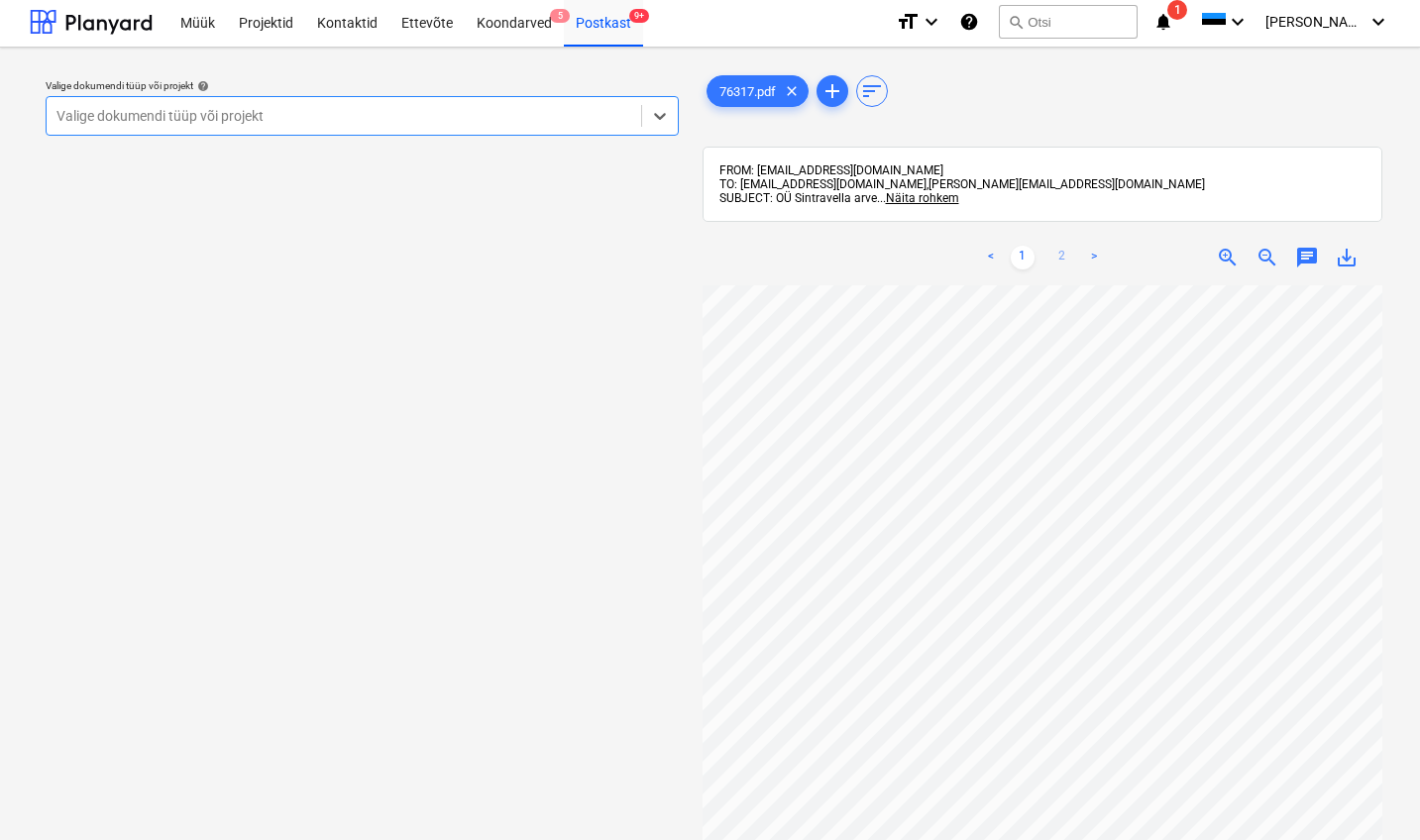 click on "2" at bounding box center [1062, 258] 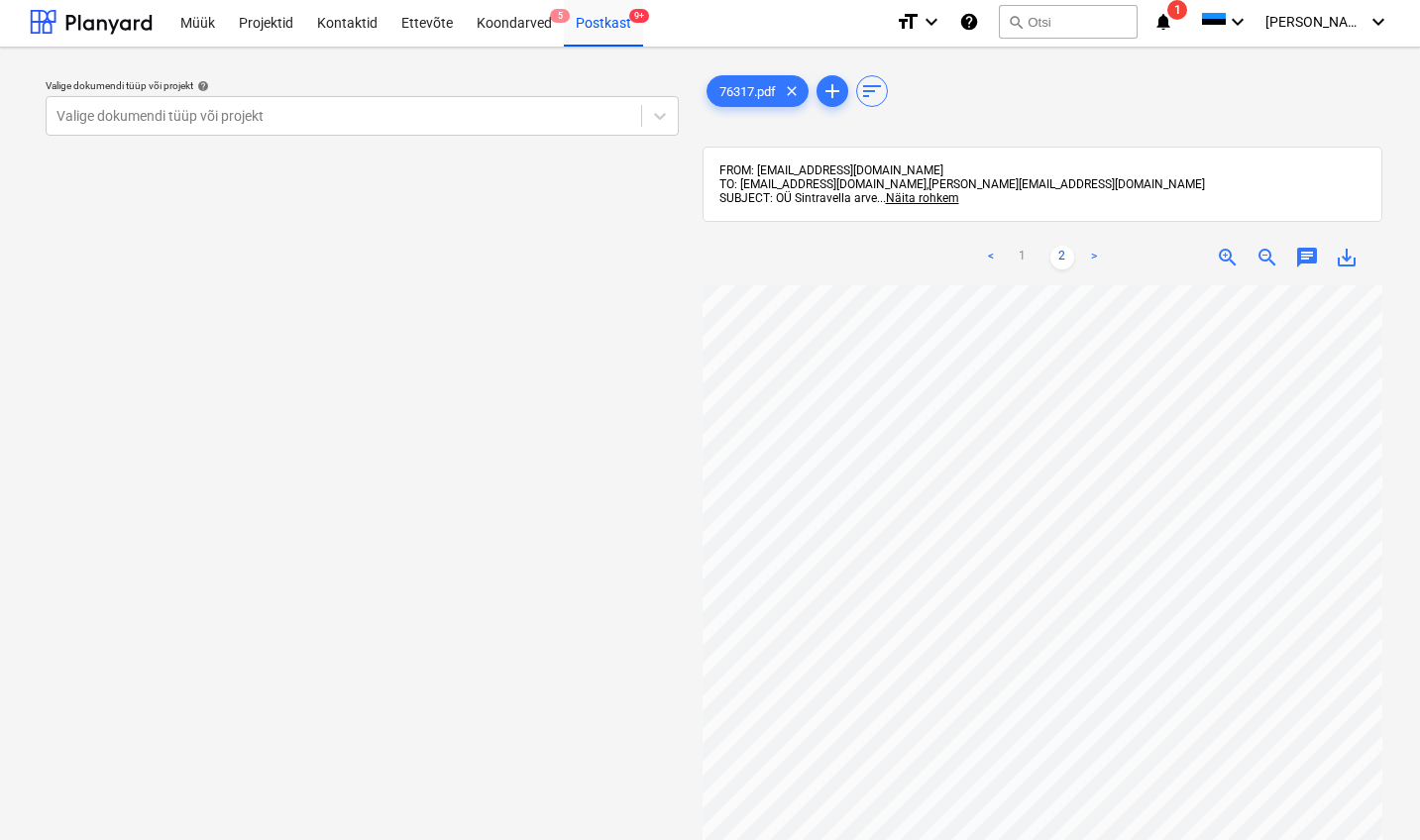 scroll, scrollTop: 0, scrollLeft: 0, axis: both 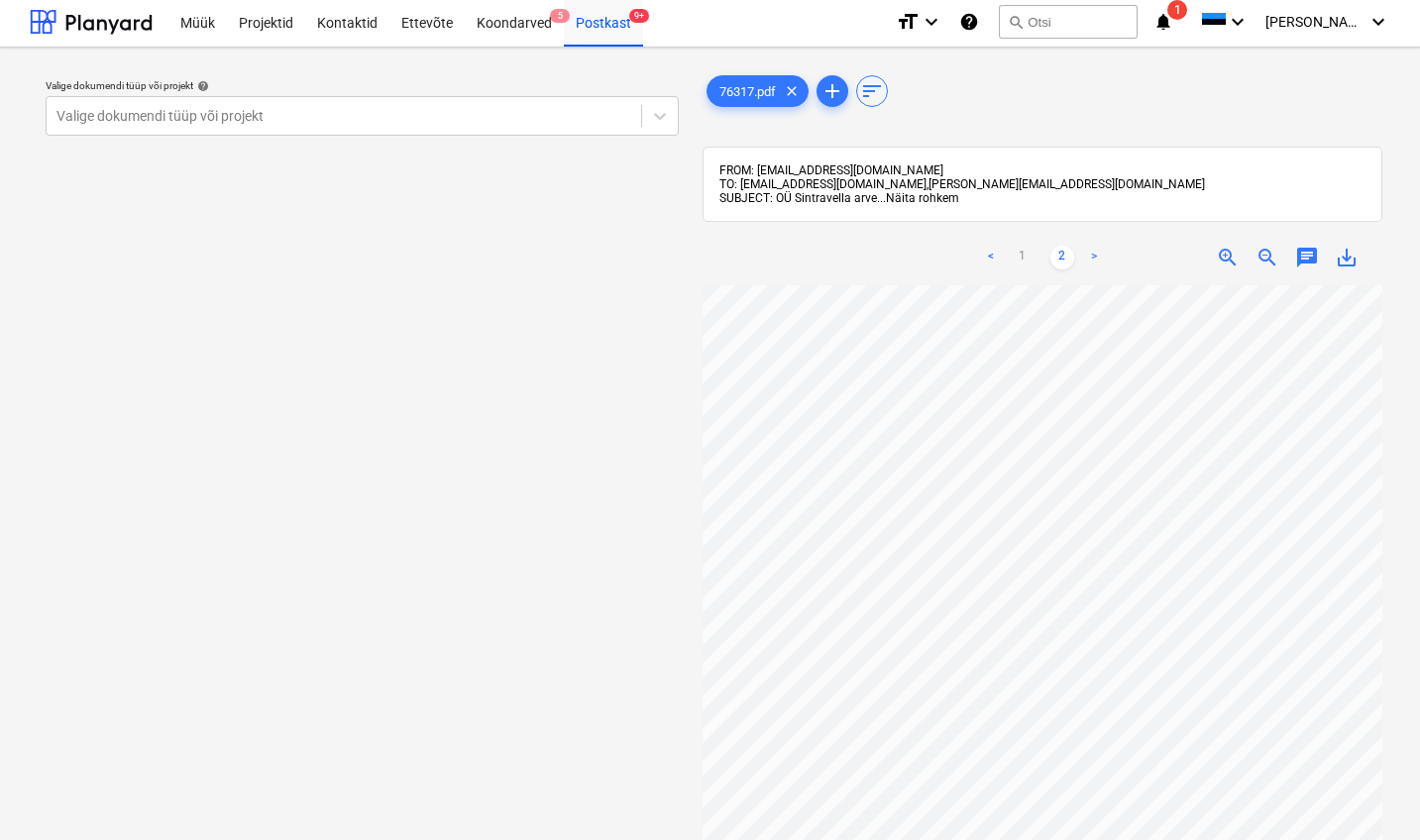 click on "Näita rohkem" at bounding box center [923, 198] 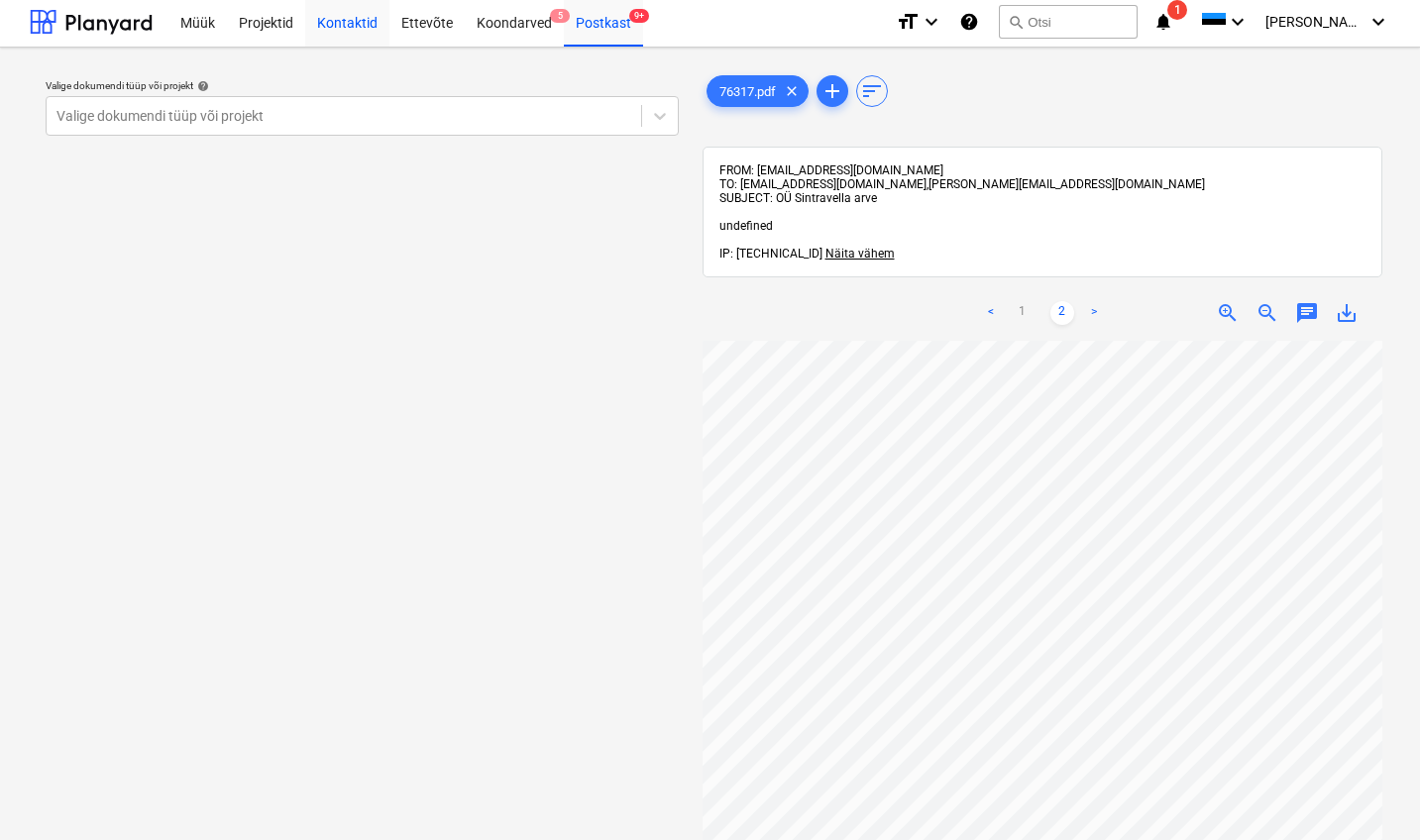 scroll, scrollTop: 0, scrollLeft: 0, axis: both 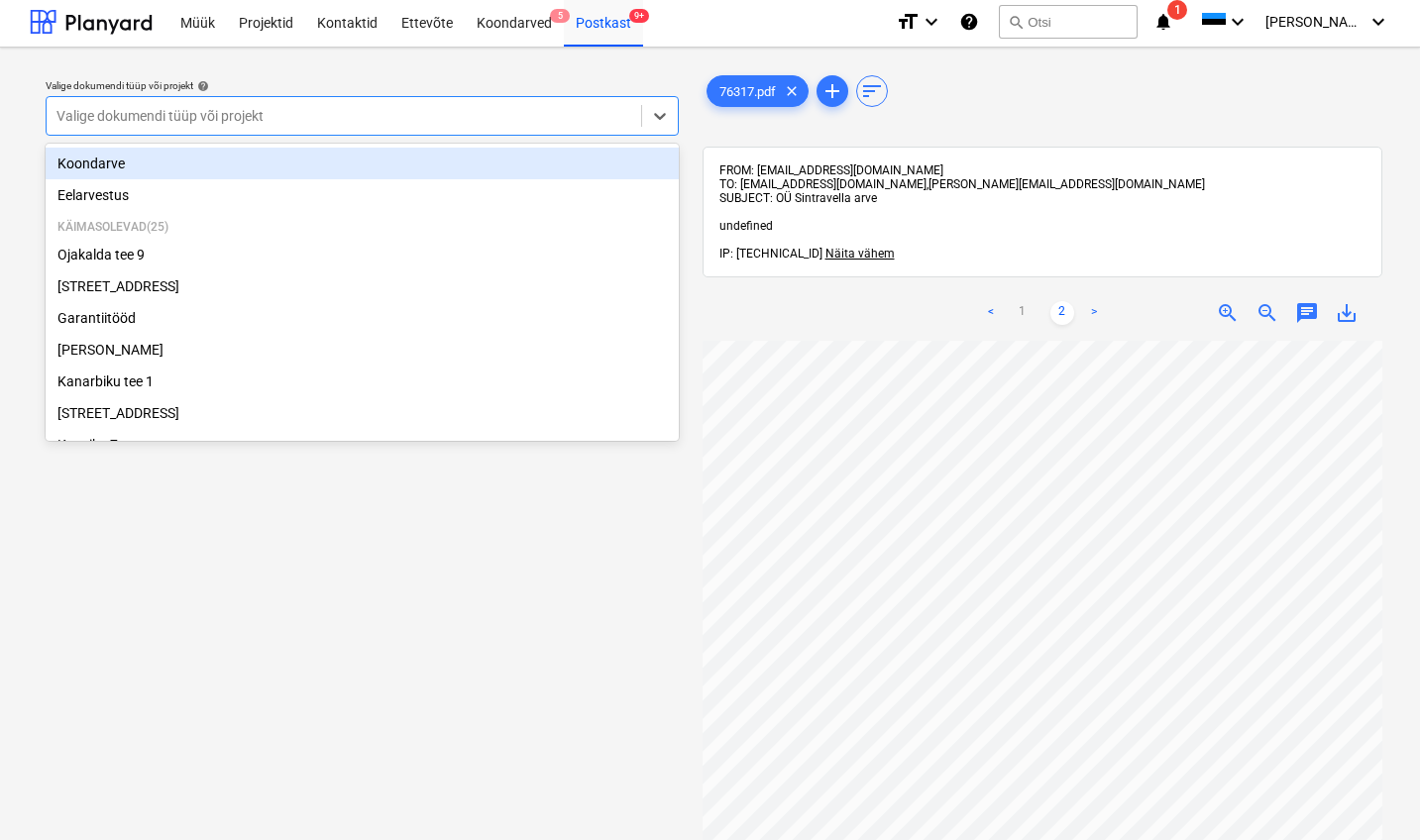 click on "Valige dokumendi tüüp või projekt" at bounding box center (344, 116) 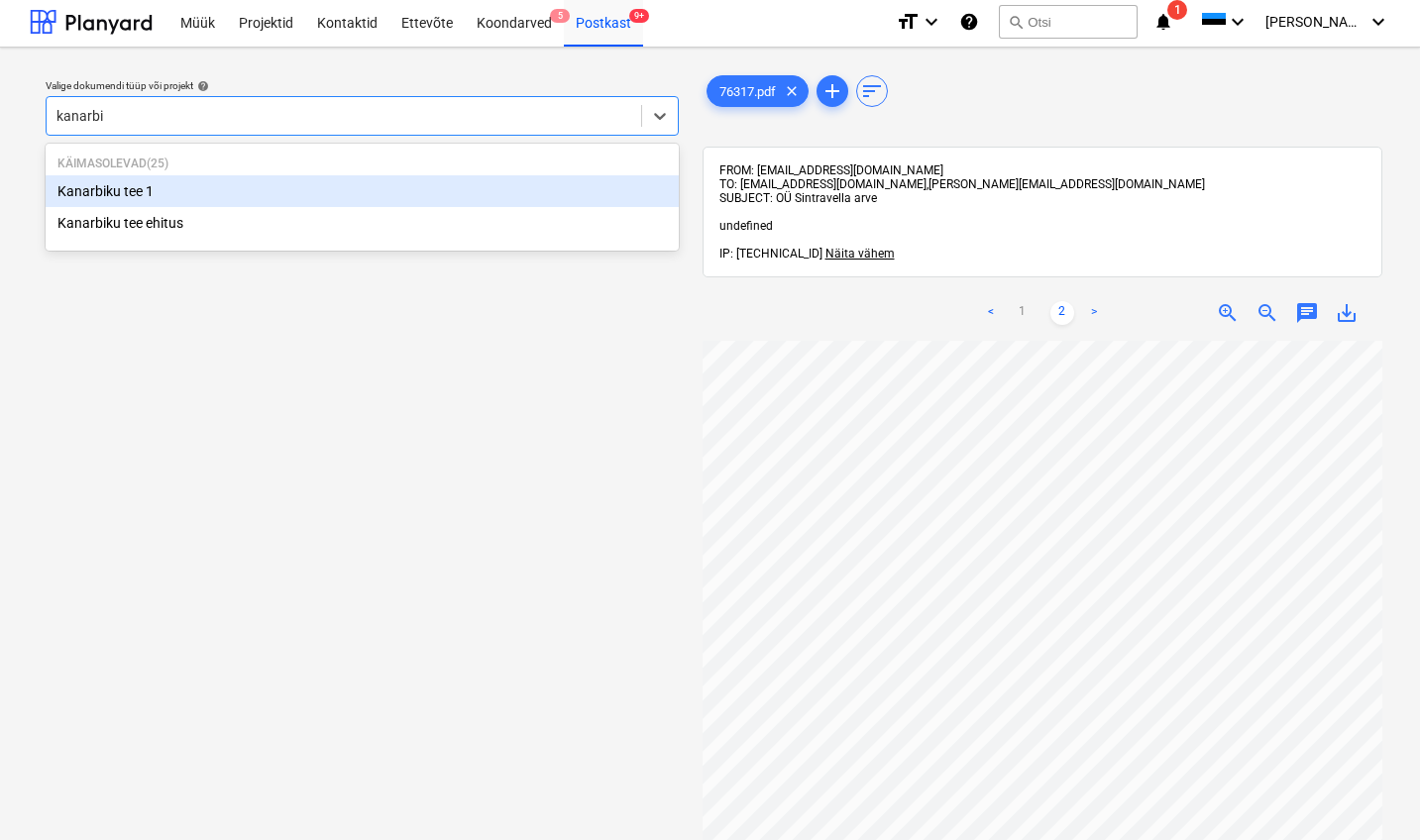type on "kanarb" 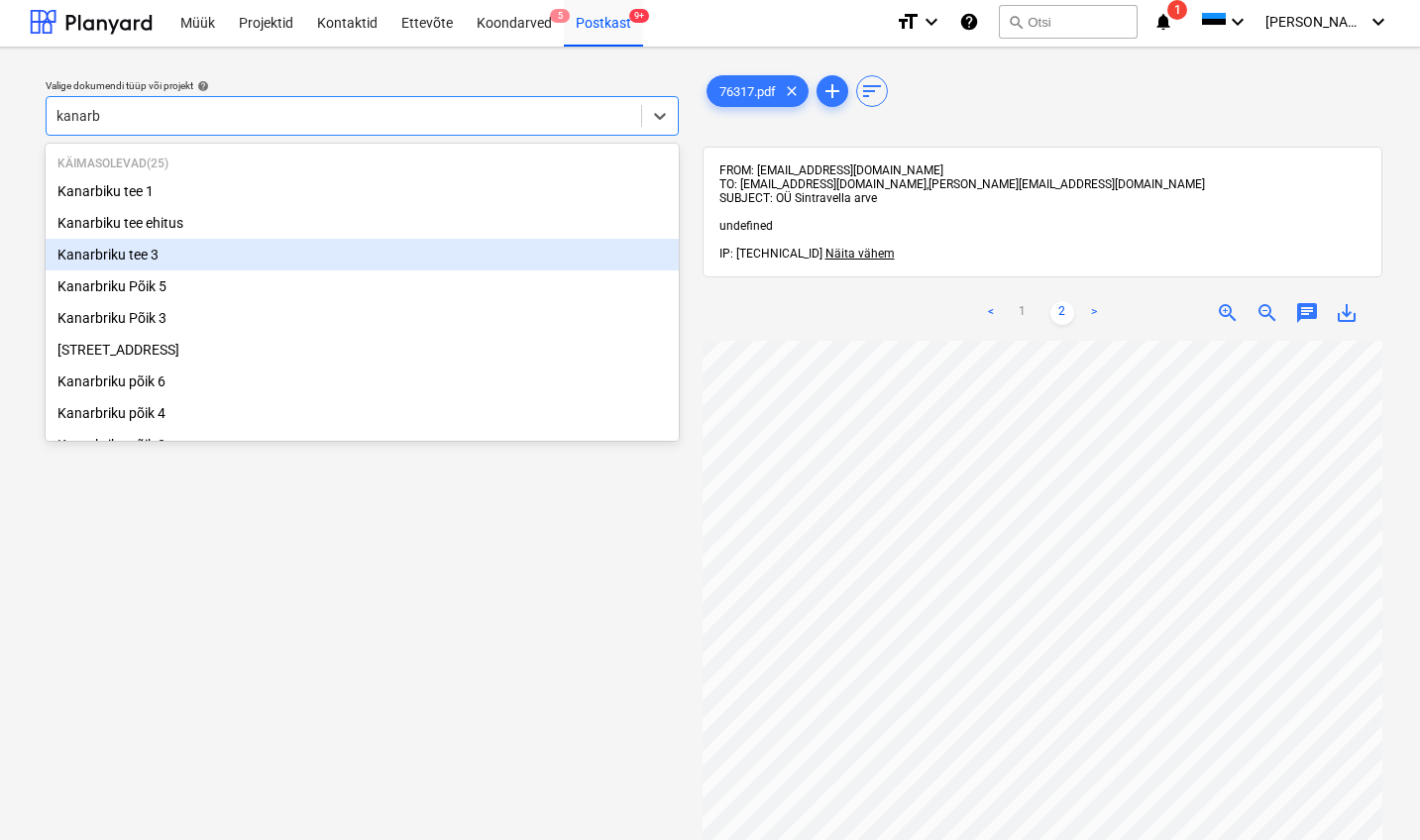 click on "Kanarbriku tee 3" at bounding box center [362, 255] 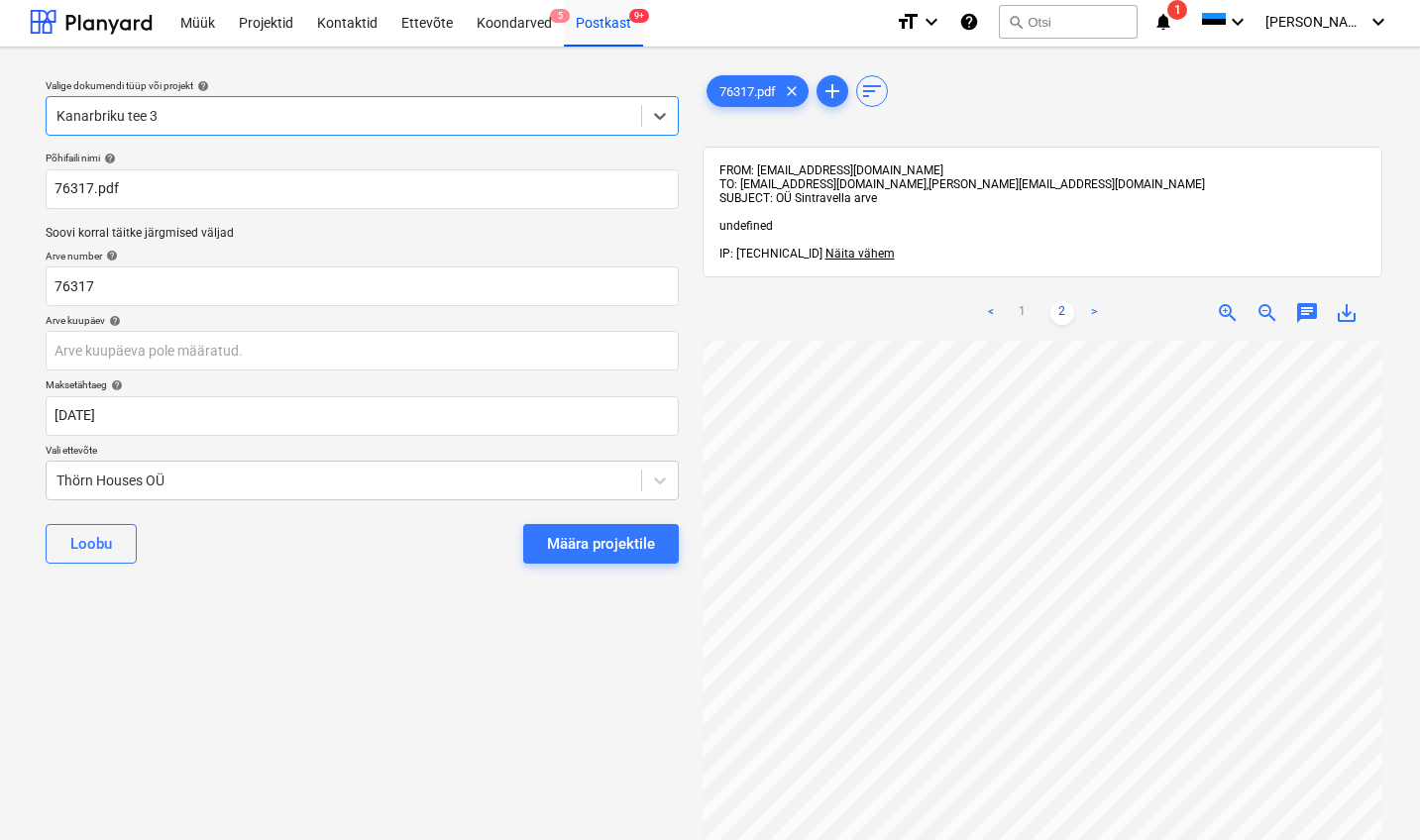 scroll, scrollTop: 0, scrollLeft: 215, axis: horizontal 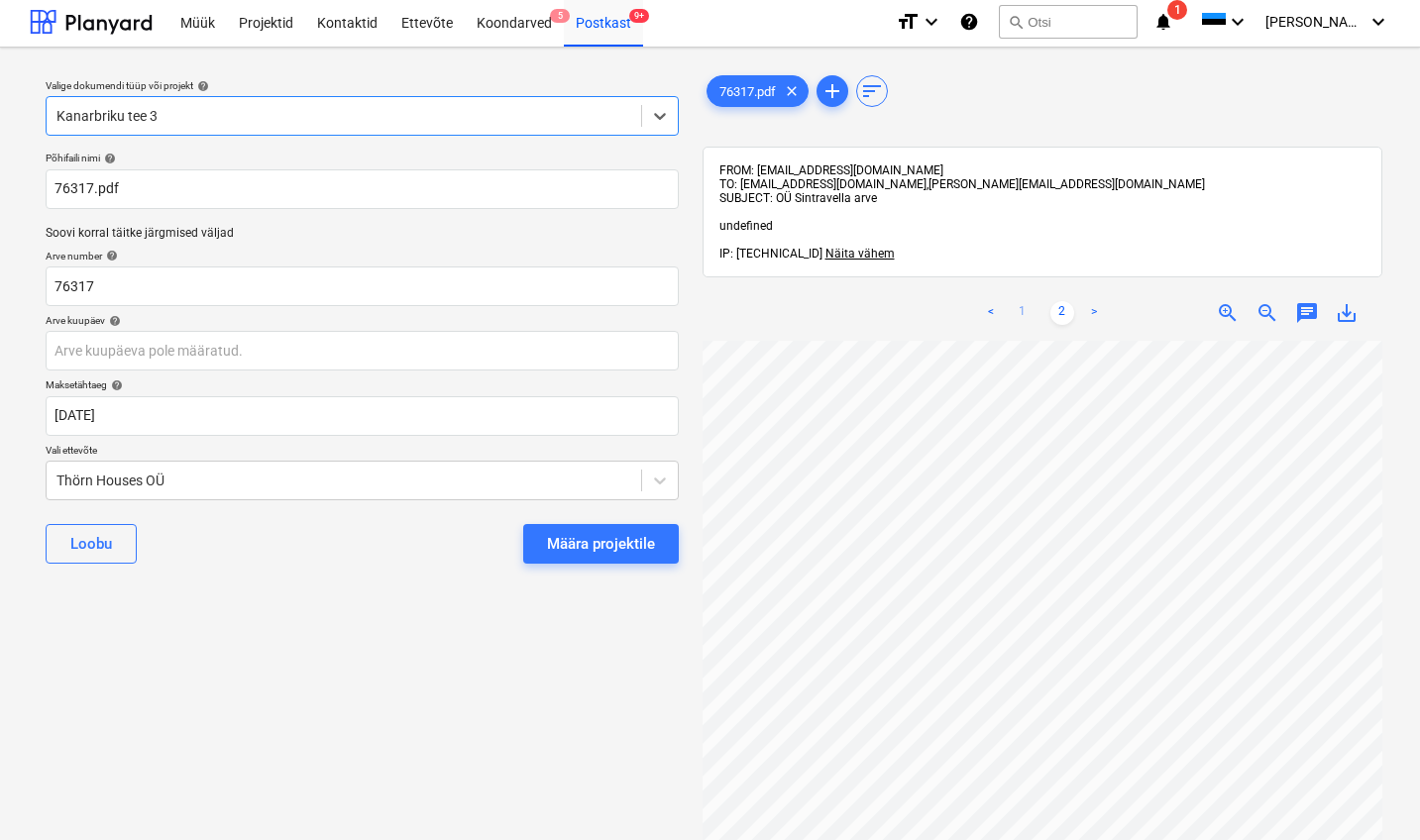click on "1" at bounding box center (1023, 313) 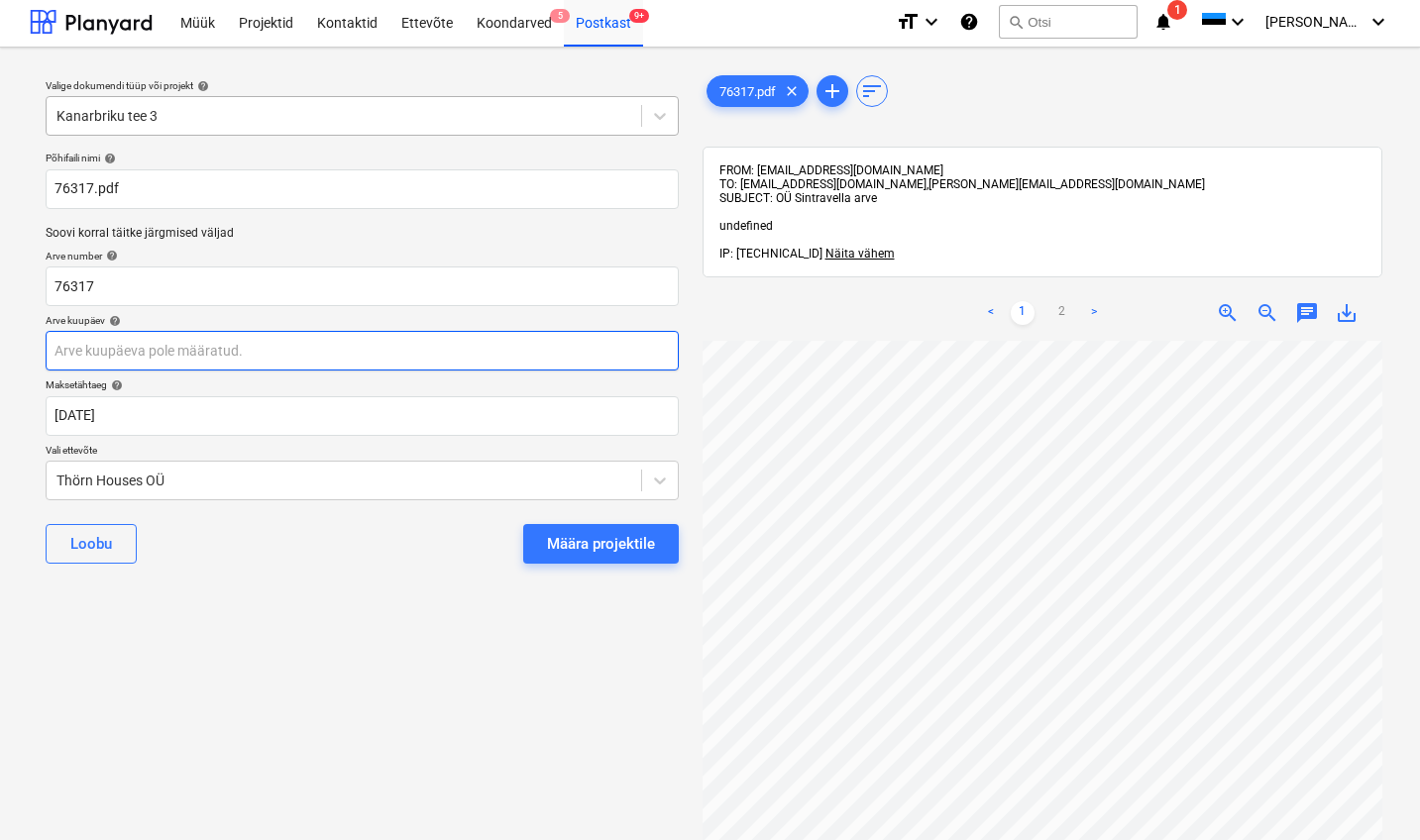 click on "Müük Projektid Kontaktid Ettevõte Koondarved 5 Postkast 9+ format_size keyboard_arrow_down help search Otsi notifications 1 keyboard_arrow_down [PERSON_NAME] keyboard_arrow_down Valige dokumendi tüüp või projekt help Kanarbriku tee 3 Põhifaili nimi help 76317.pdf Soovi korral täitke järgmised väljad Arve number help 76317 Arve kuupäev help Press the down arrow key to interact with the calendar and
select a date. Press the question mark key to get the keyboard shortcuts for changing dates. Maksetähtaeg help [DATE] 17.08.2025 Press the down arrow key to interact with the calendar and
select a date. Press the question mark key to get the keyboard shortcuts for changing dates. Vali ettevõte Thörn Houses OÜ   Loobu Määra projektile 76317.pdf clear add sort FROM: [EMAIL_ADDRESS][DOMAIN_NAME] TO: [EMAIL_ADDRESS][DOMAIN_NAME],[PERSON_NAME][EMAIL_ADDRESS][DOMAIN_NAME] SUBJECT: OÜ Sintravella arve undefined IP: [TECHNICAL_ID] ...  Näita rohkem   Näita vähem < 1 2 > zoom_in zoom_out chat 0 save_alt" at bounding box center [710, 417] 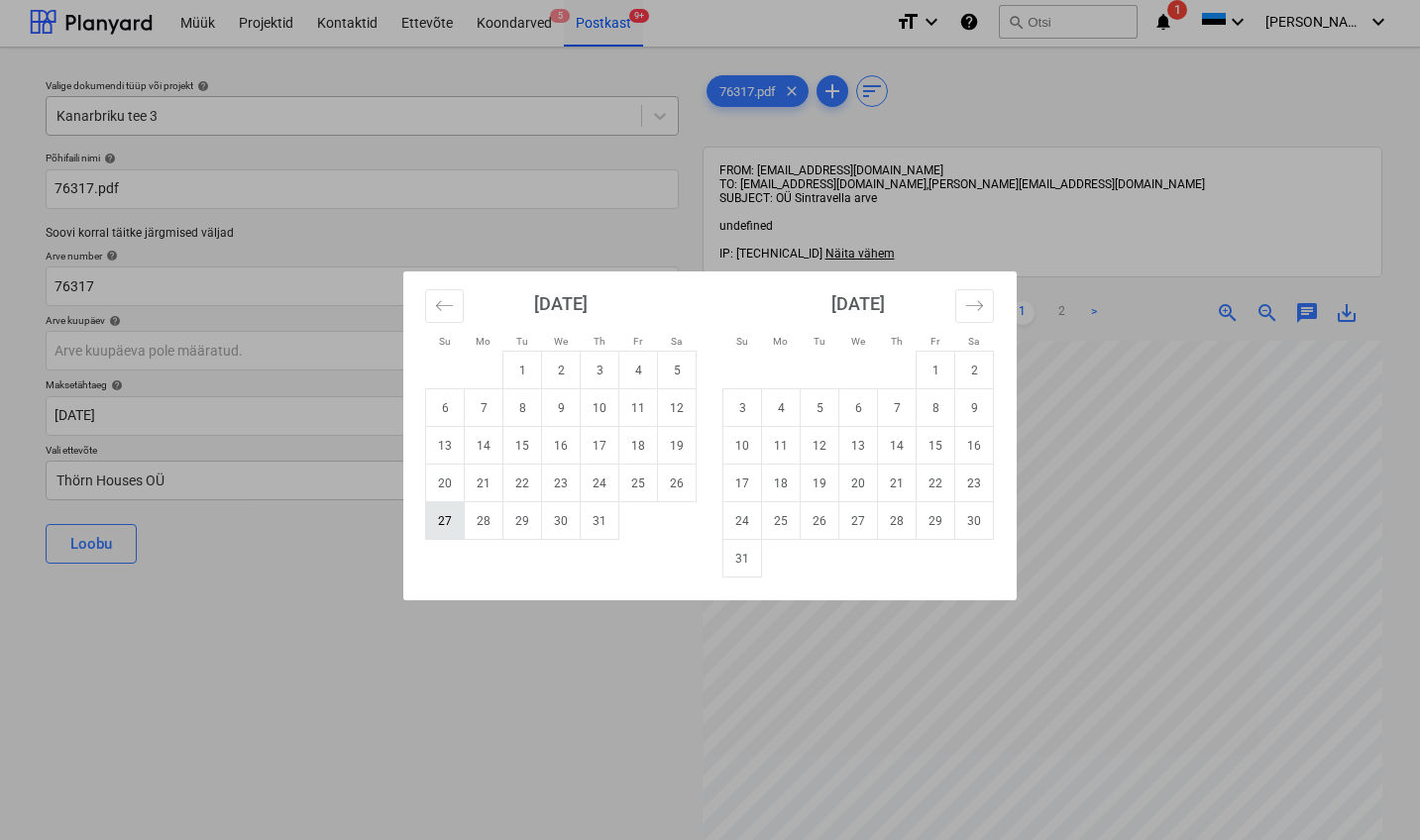 click on "27" at bounding box center [445, 521] 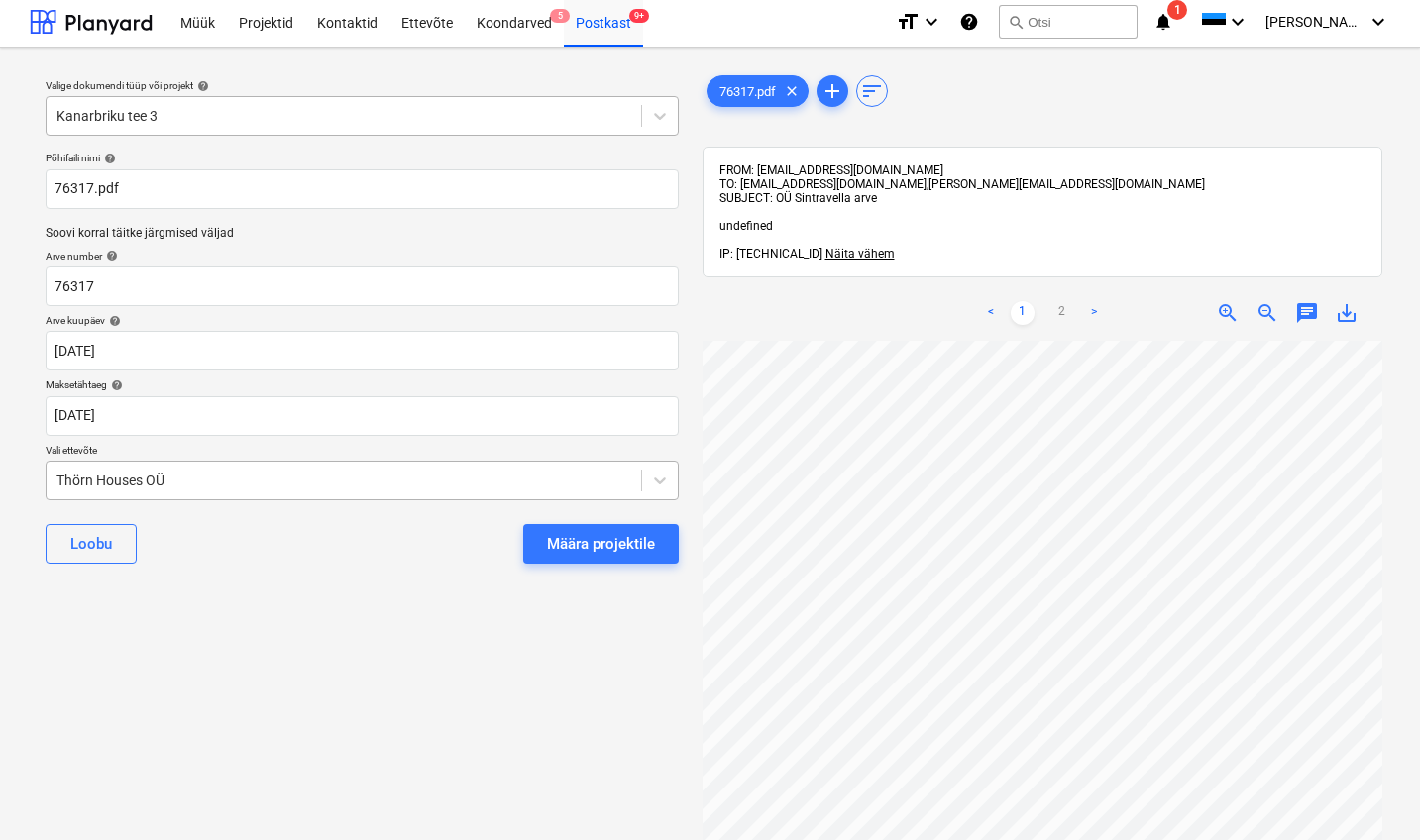 click on "Thörn Houses OÜ" at bounding box center (344, 480) 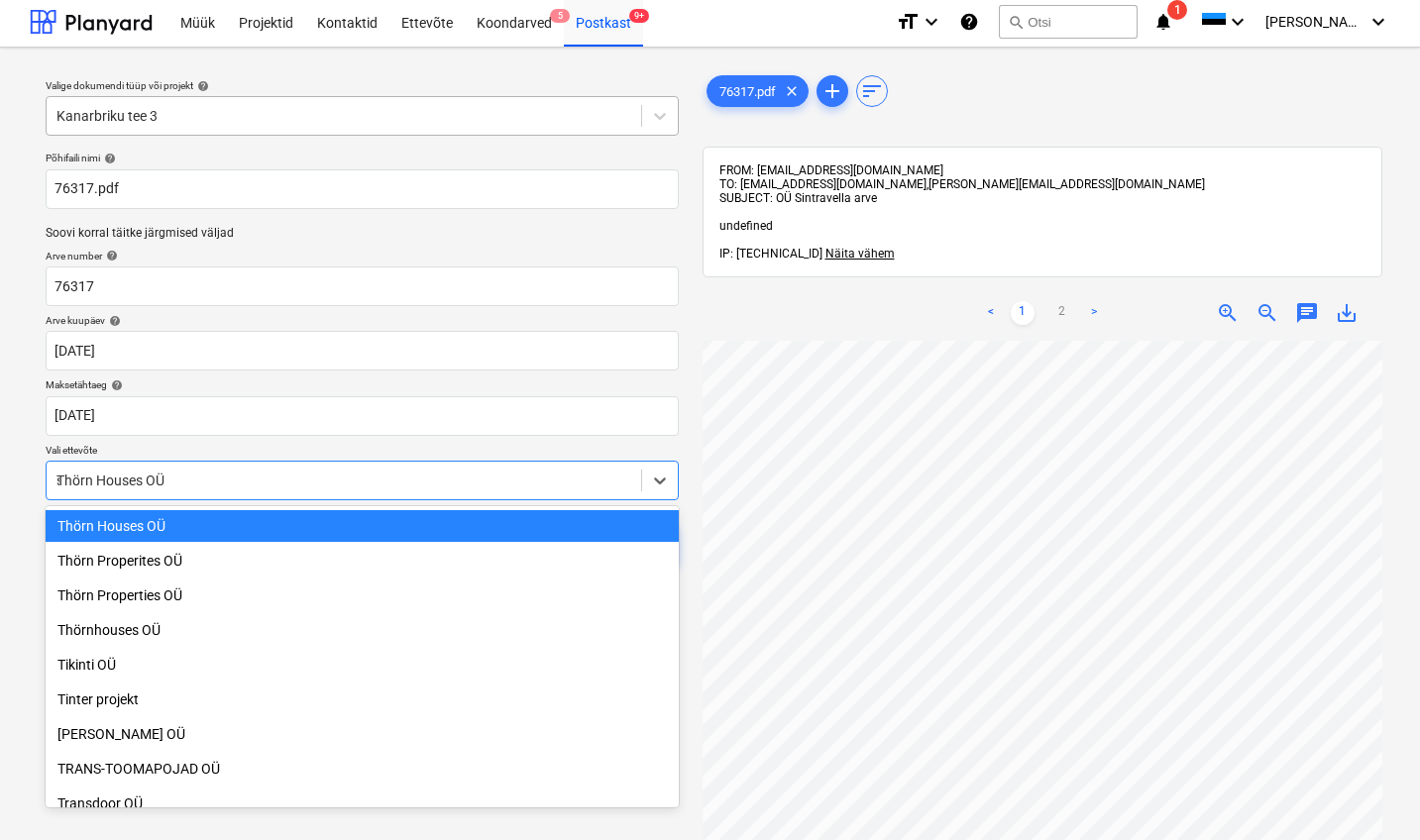 scroll, scrollTop: 5666, scrollLeft: 0, axis: vertical 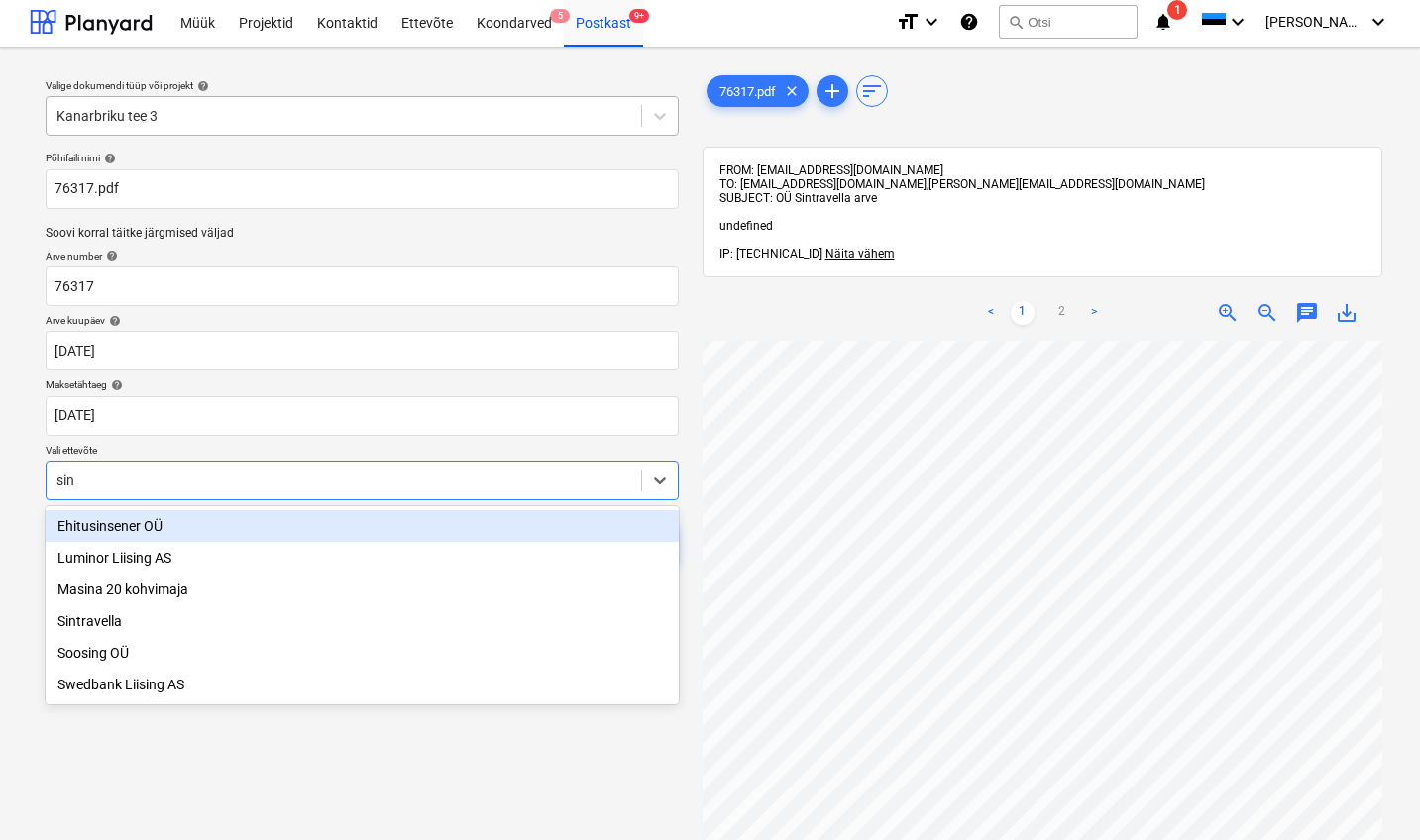 type on "sint" 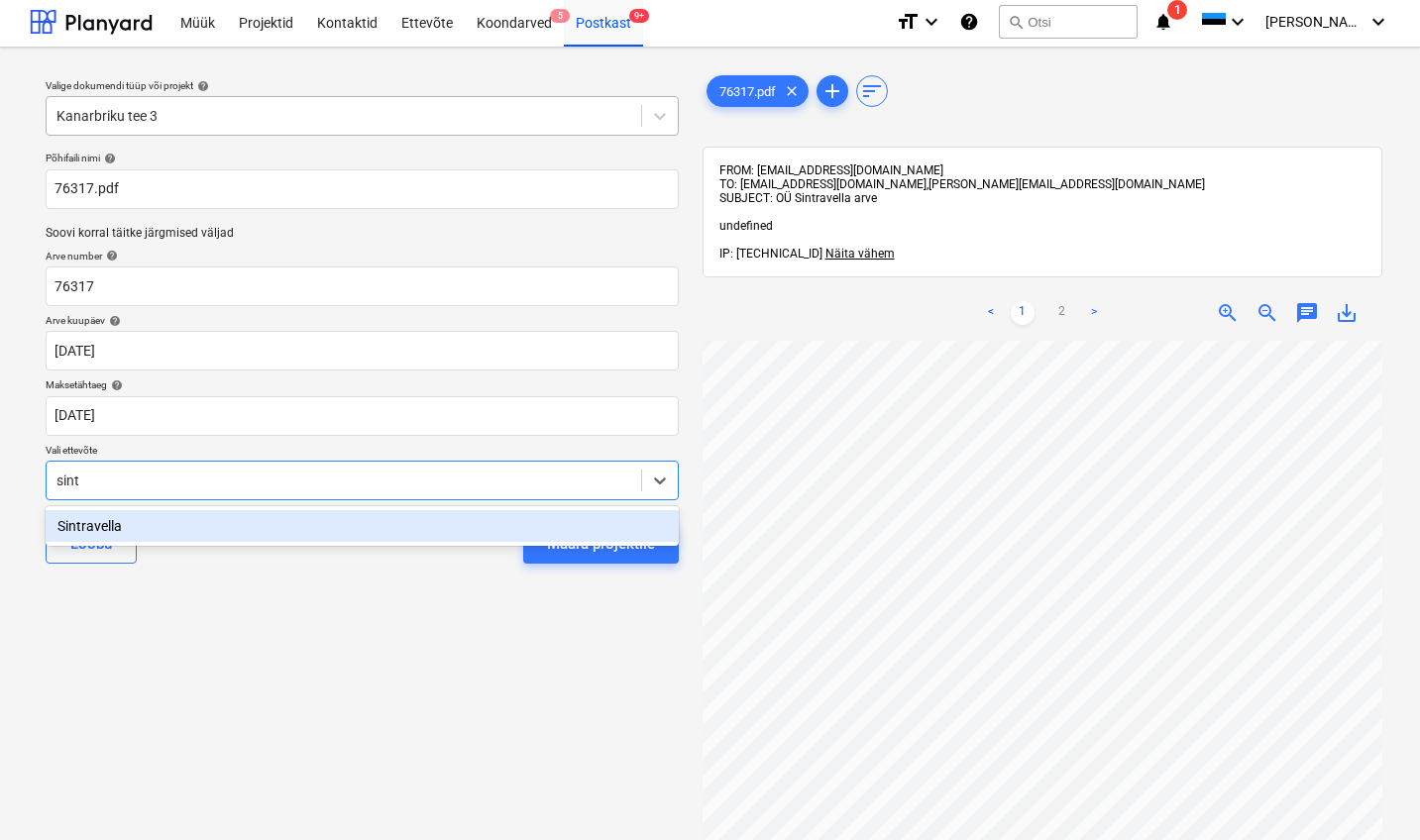 click on "Sintravella" at bounding box center (362, 526) 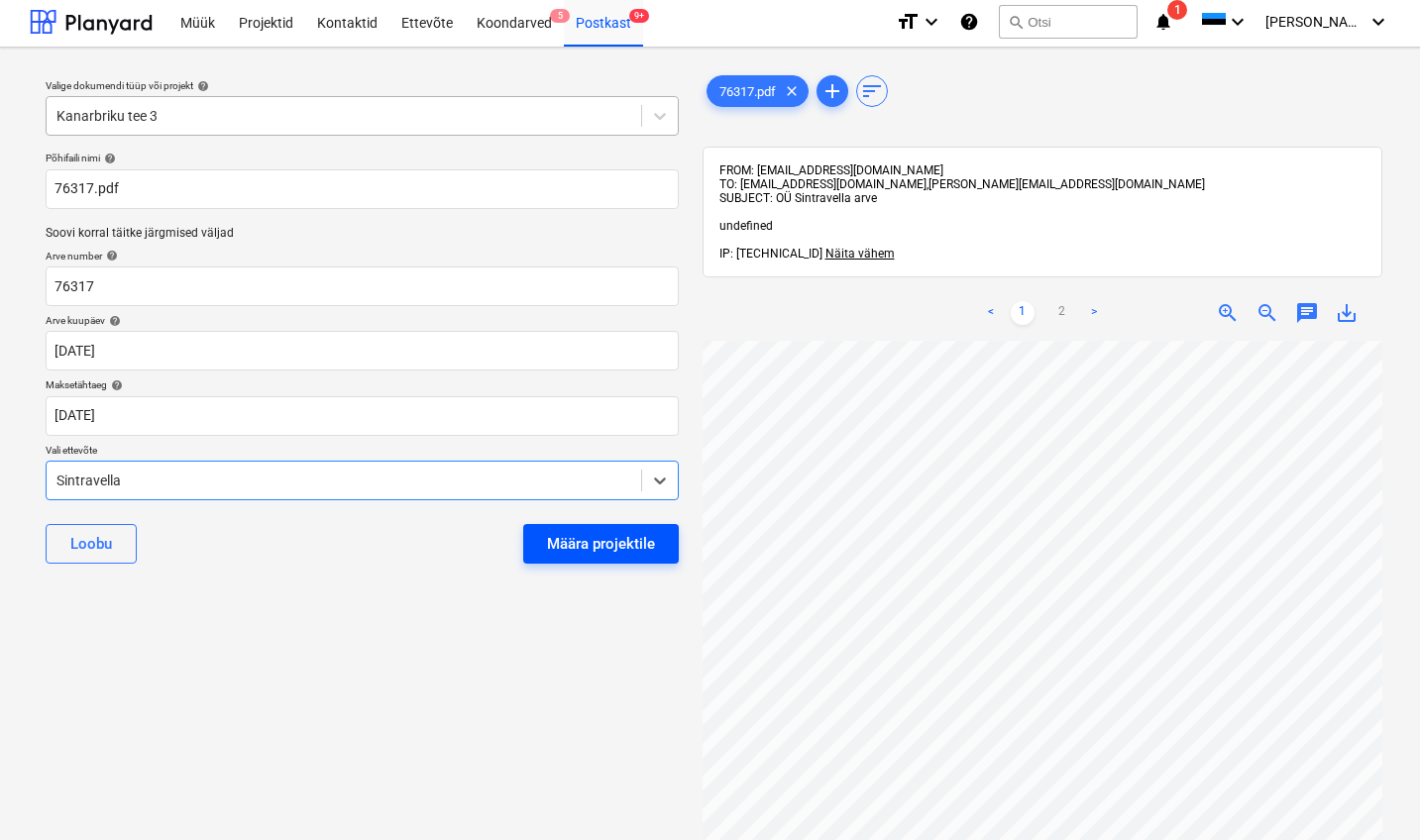 click on "Määra projektile" at bounding box center [601, 544] 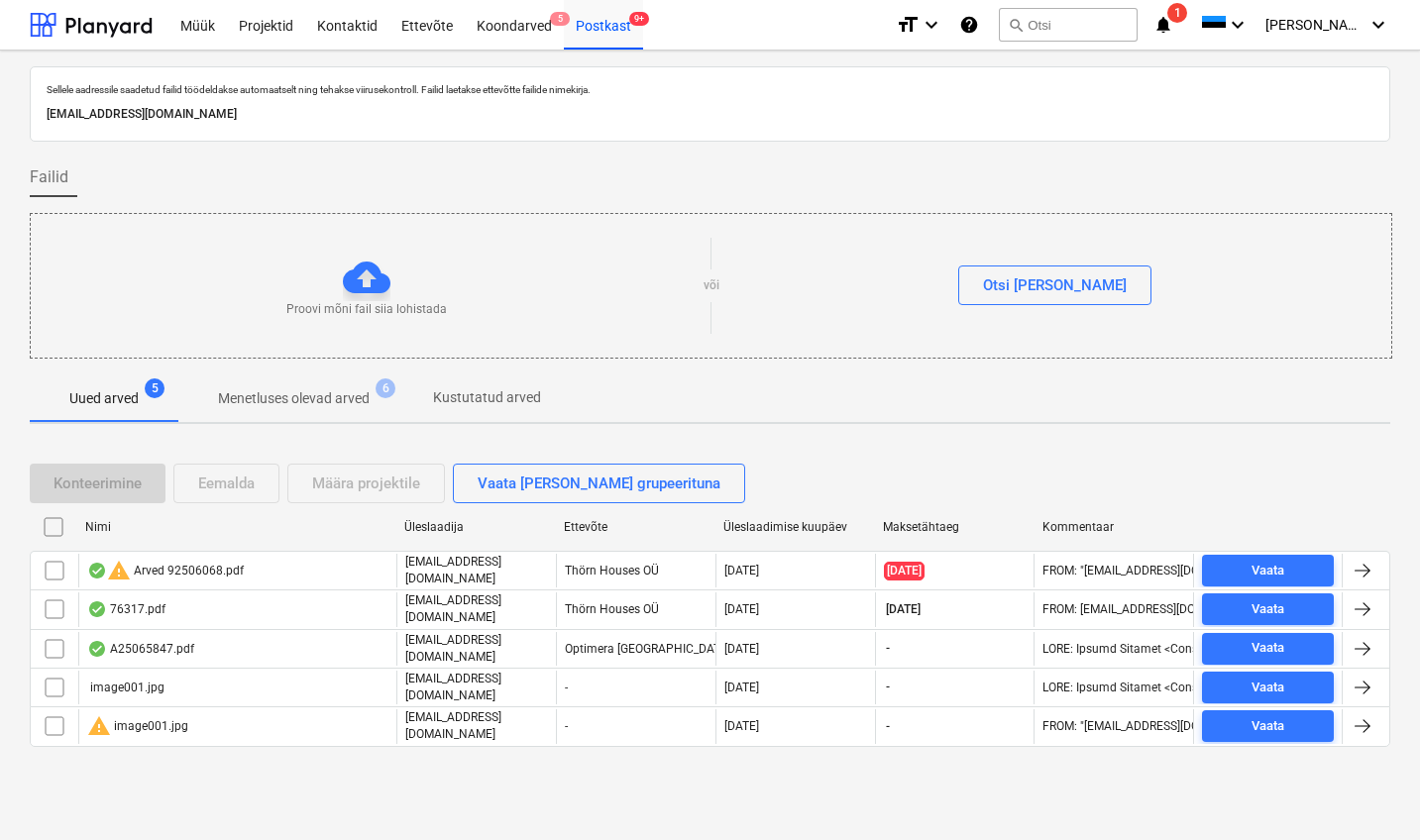 scroll, scrollTop: 0, scrollLeft: 0, axis: both 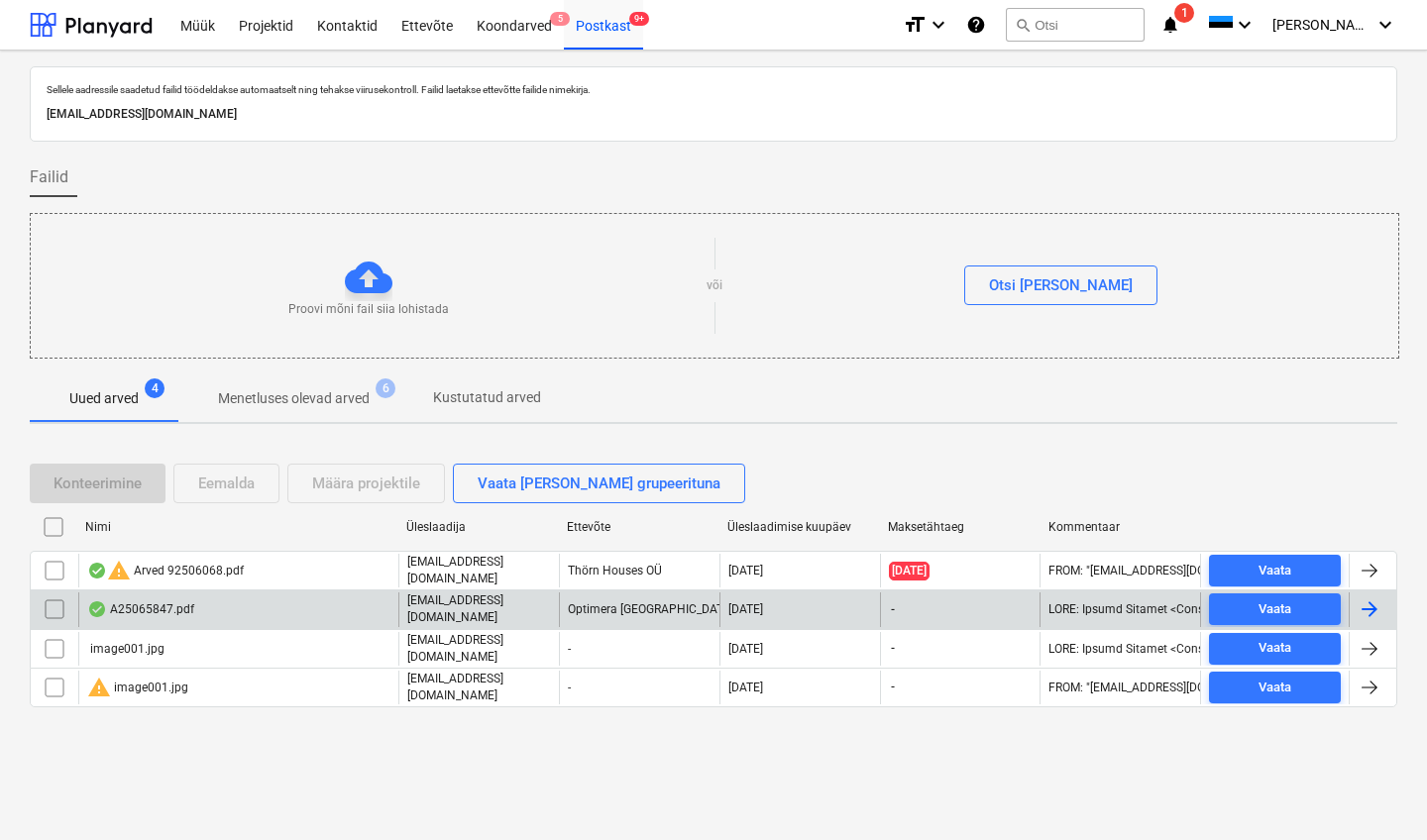 click on "A25065847.pdf" at bounding box center [141, 609] 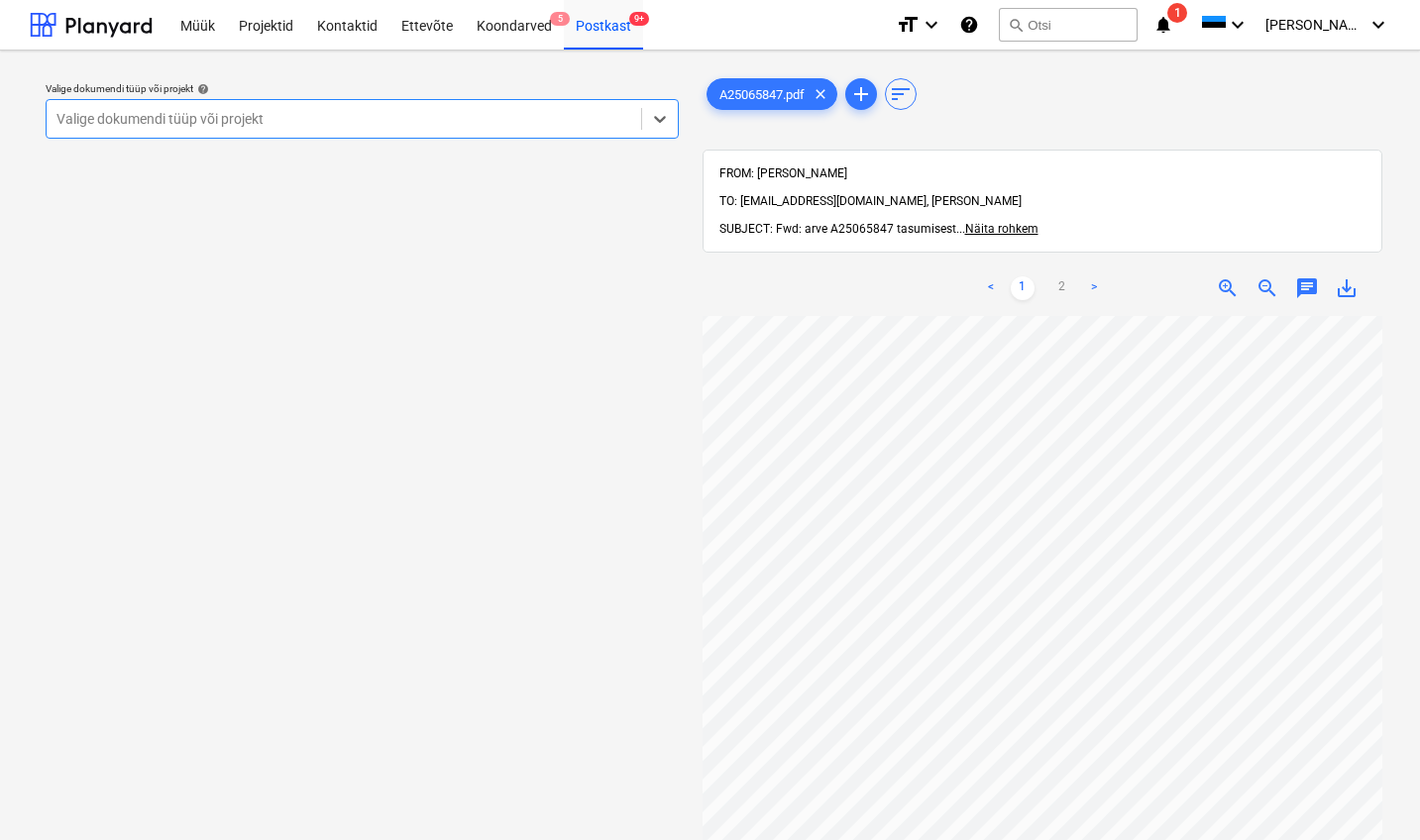 scroll, scrollTop: 481, scrollLeft: 0, axis: vertical 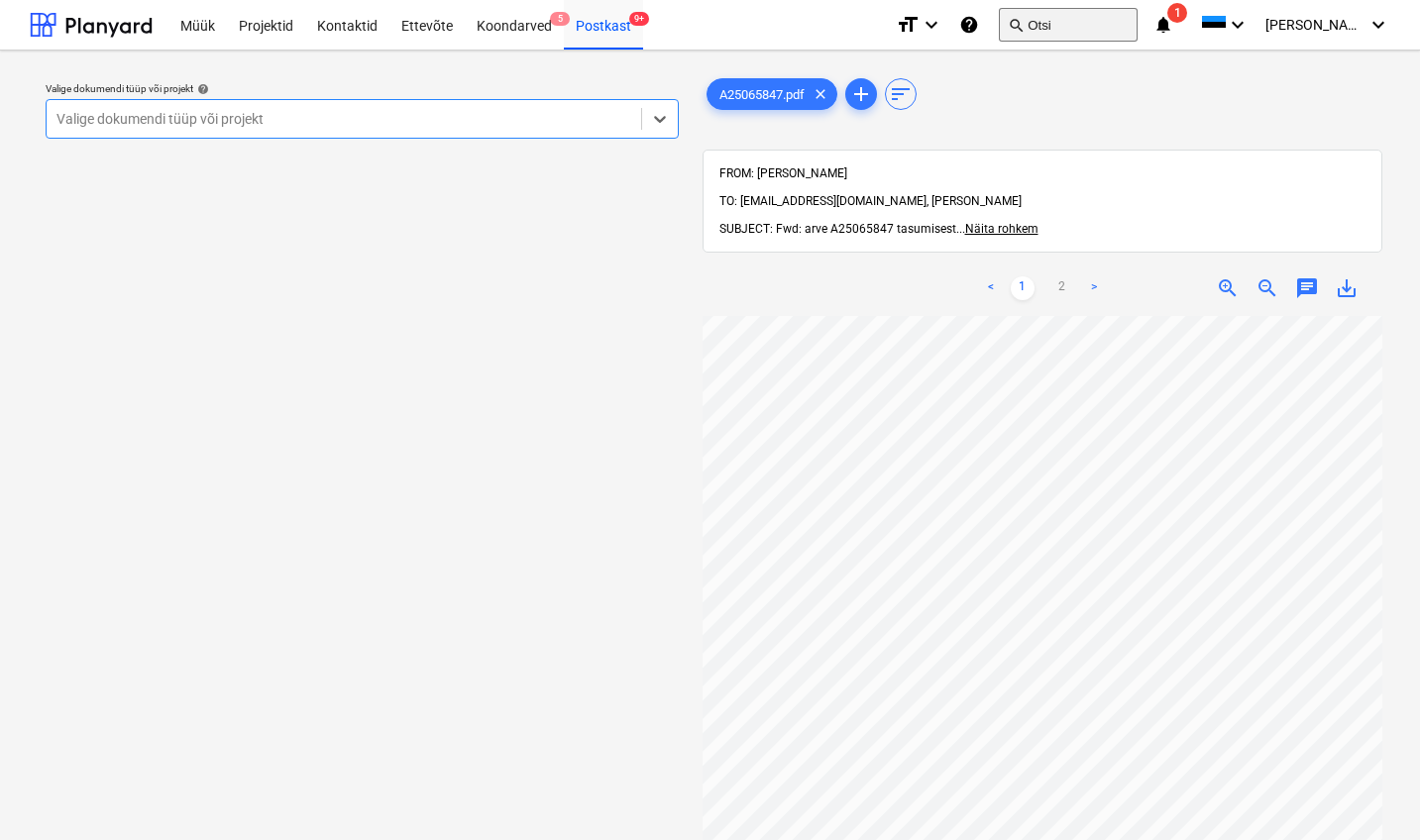 click on "search Otsi" at bounding box center (1068, 25) 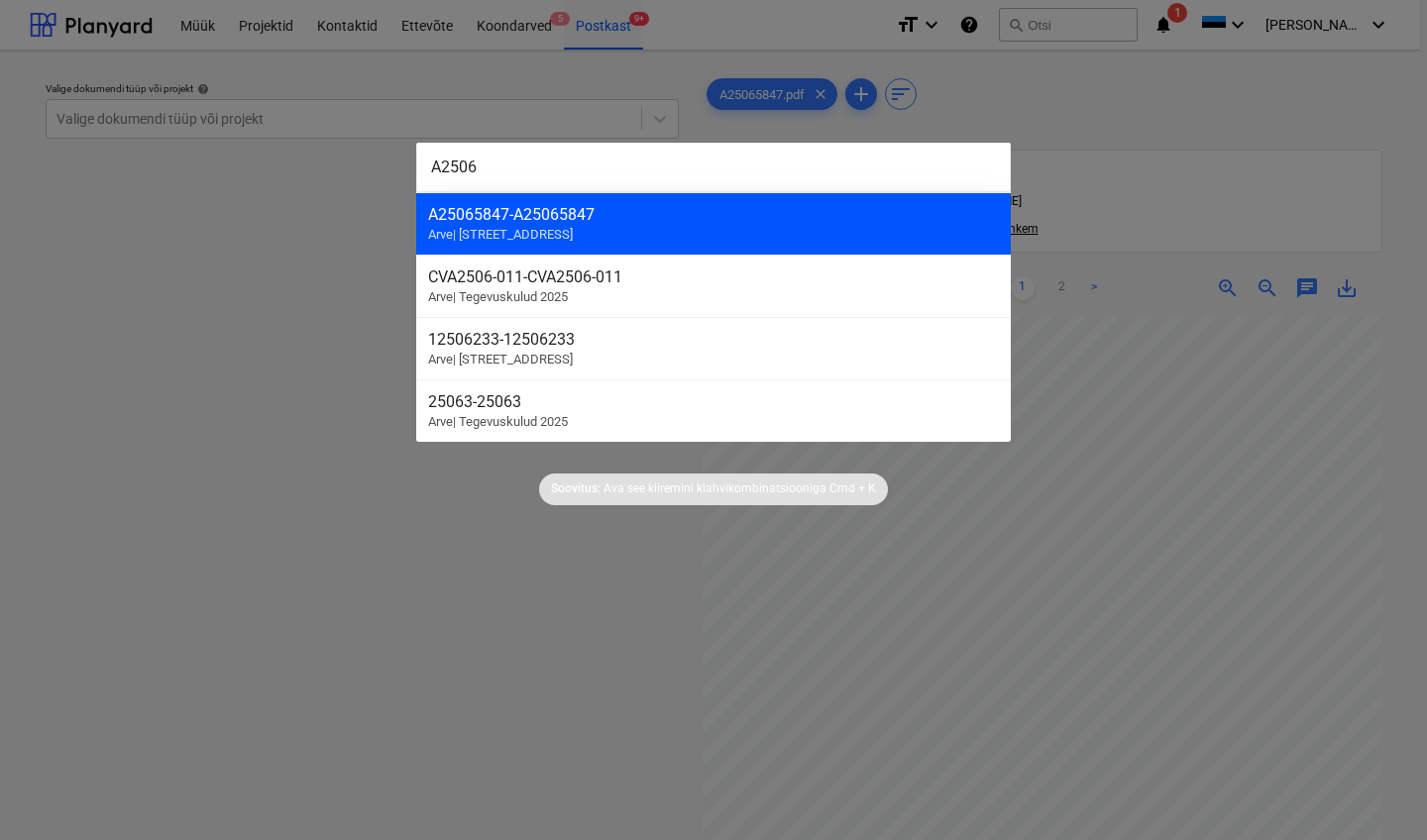 type on "A2506" 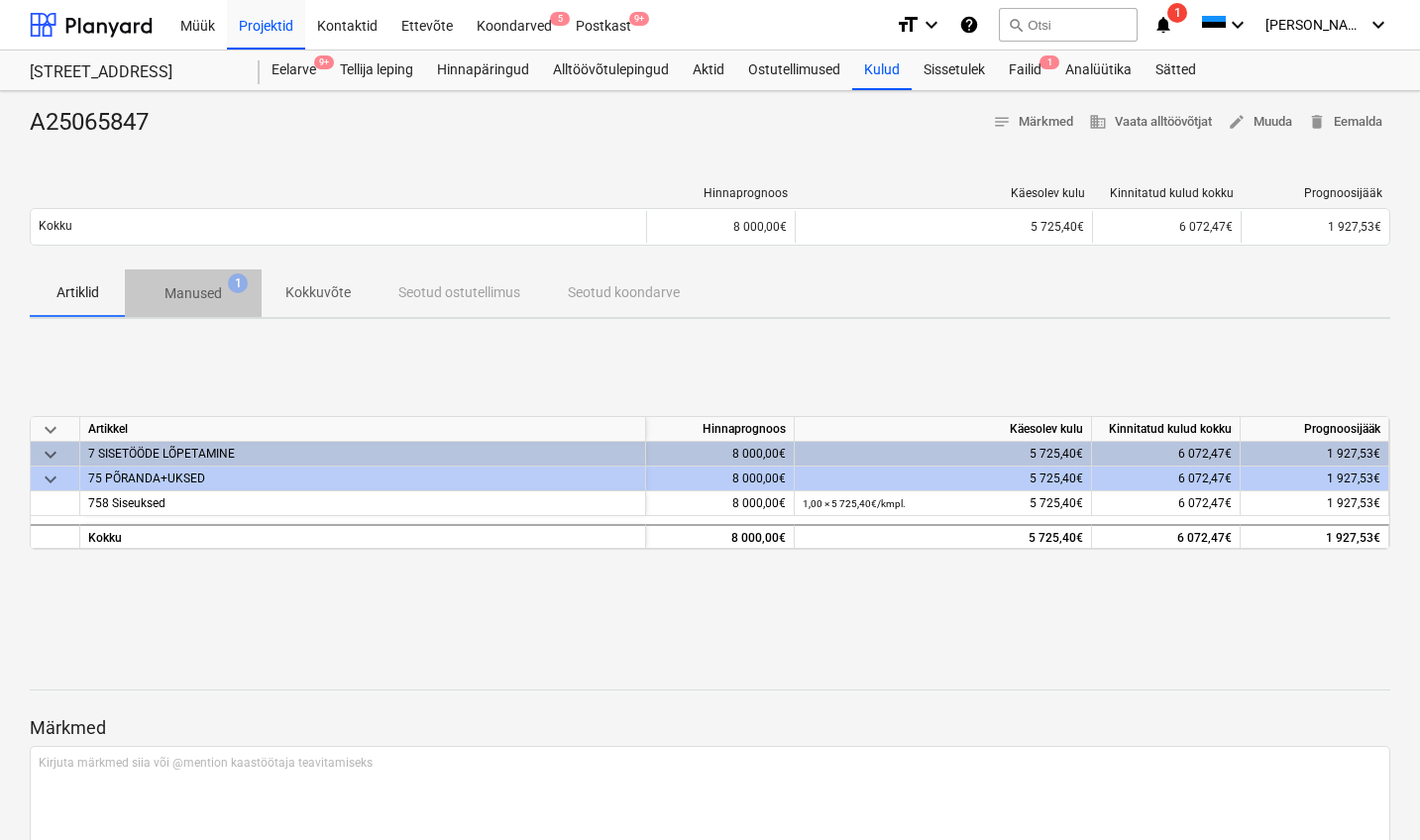 click on "Manused" at bounding box center [193, 293] 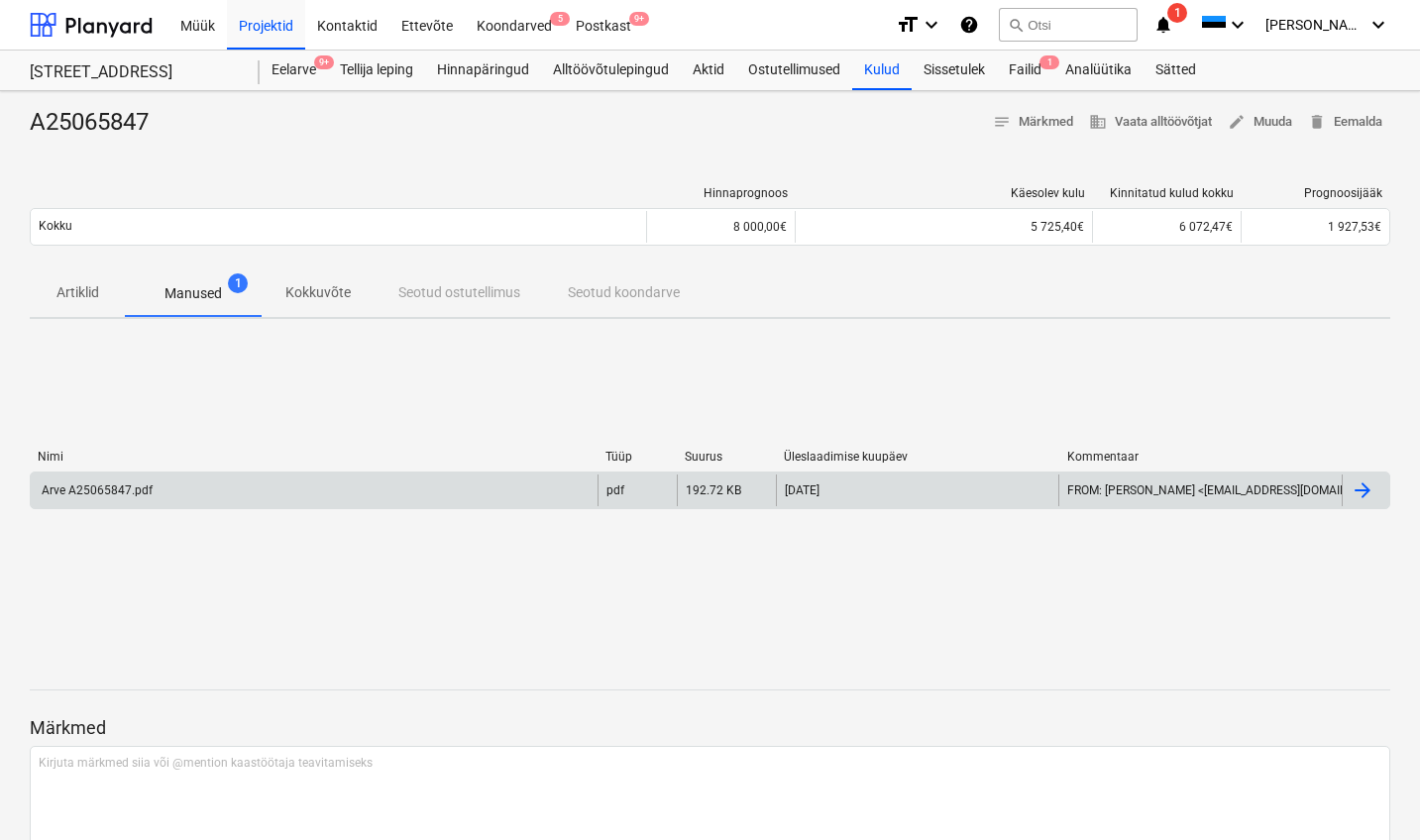 click at bounding box center (1363, 490) 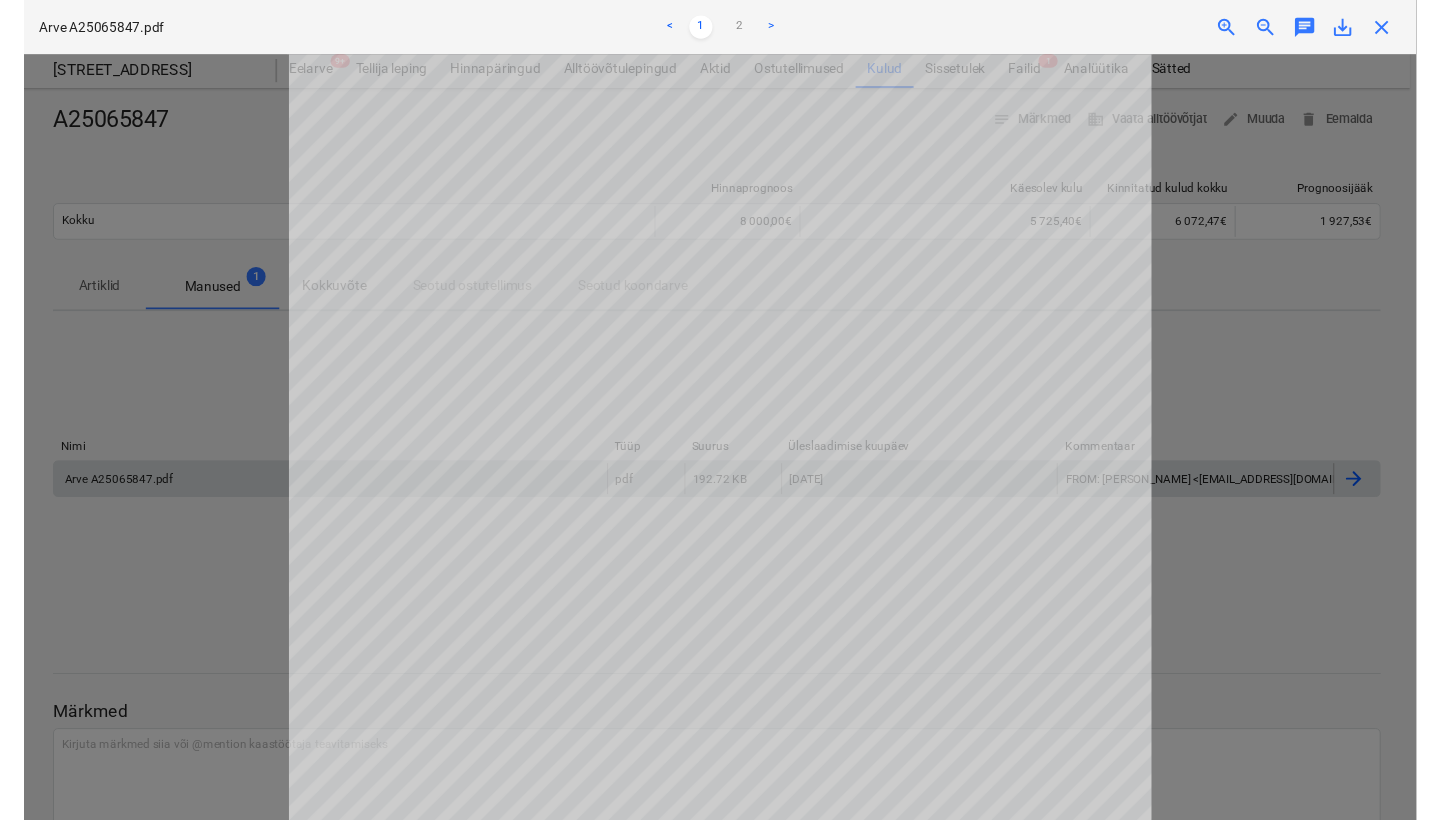 scroll, scrollTop: 0, scrollLeft: 0, axis: both 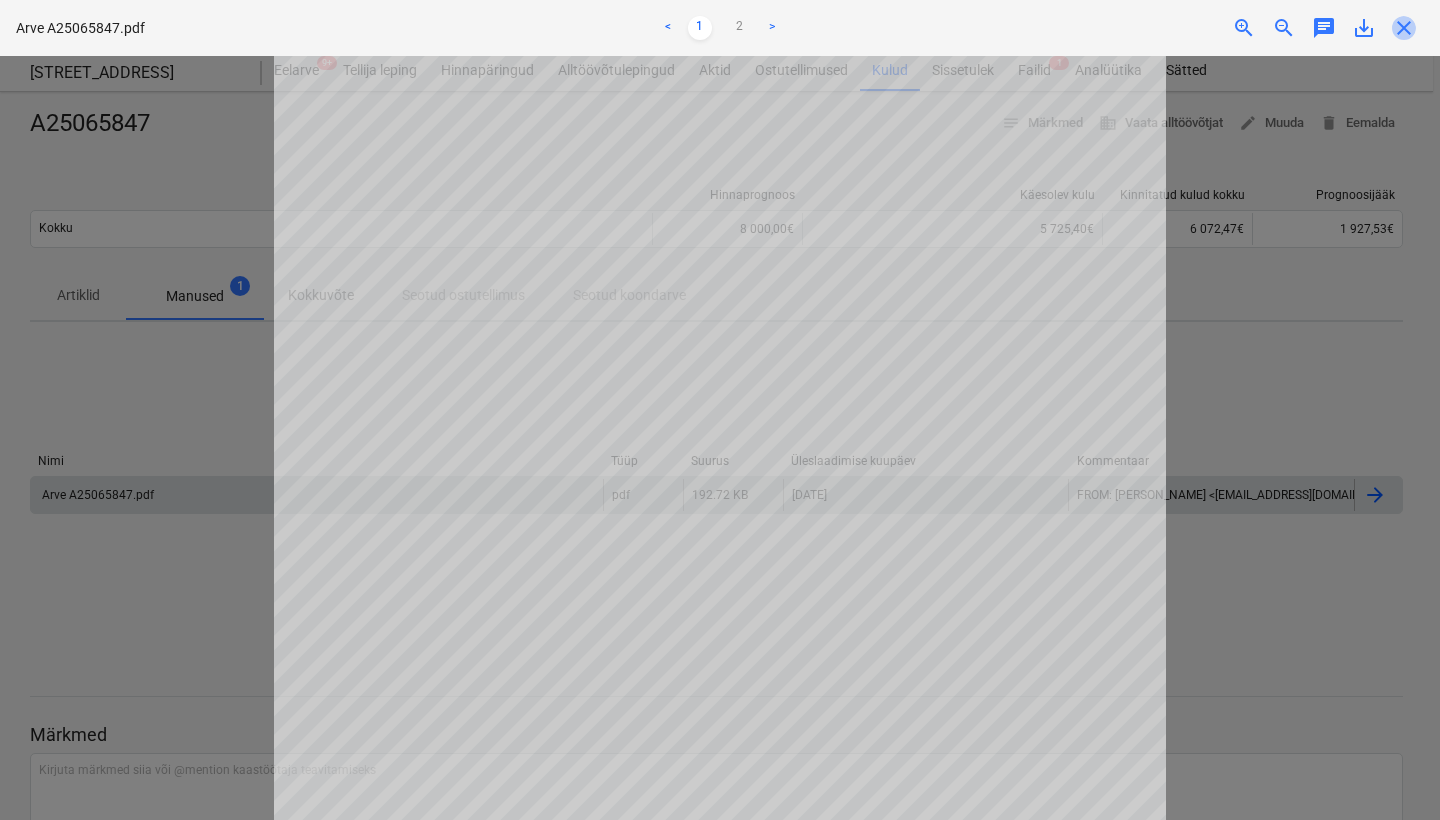 click on "close" at bounding box center (1404, 28) 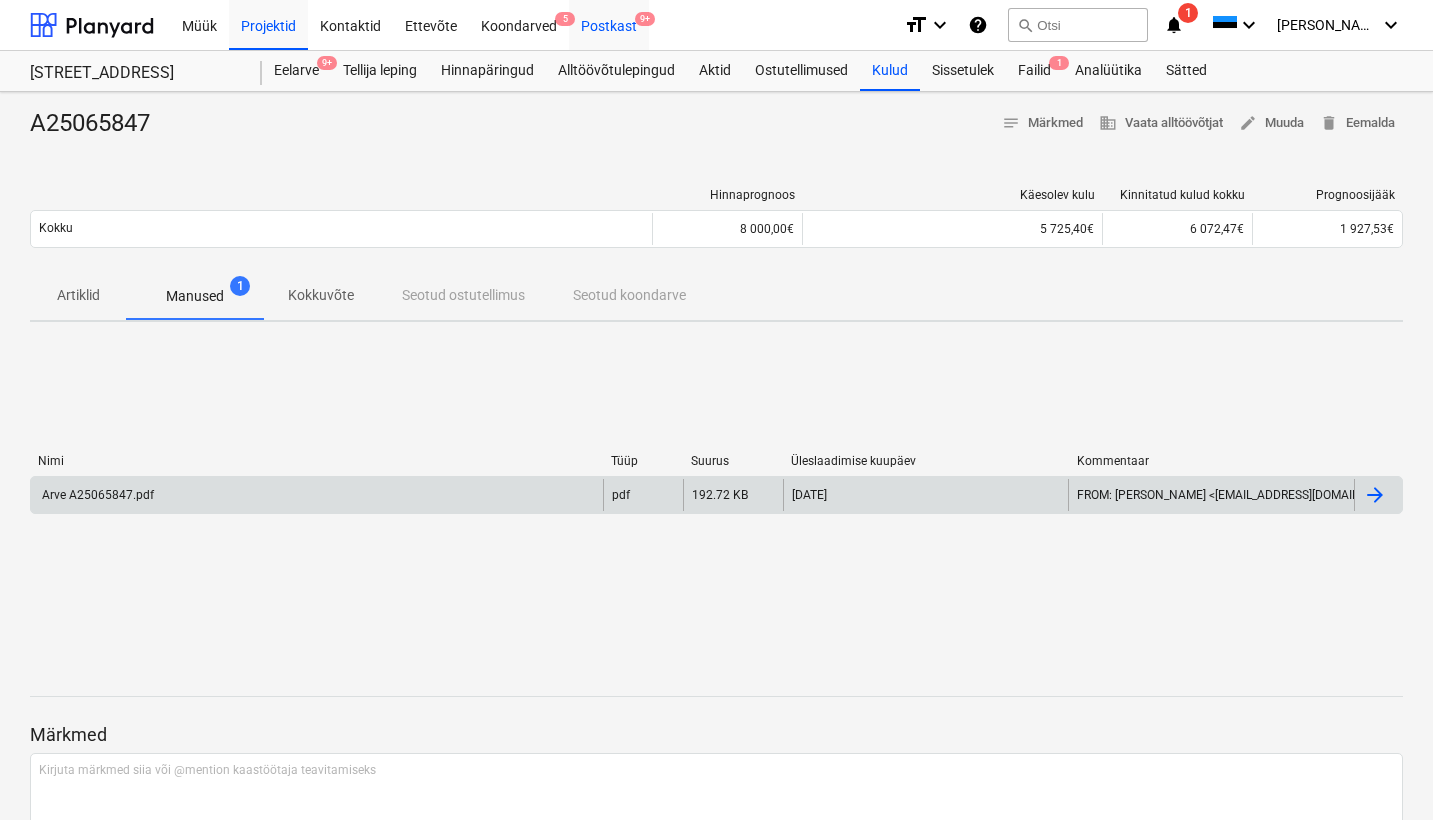 click on "Postkast 9+" at bounding box center (609, 24) 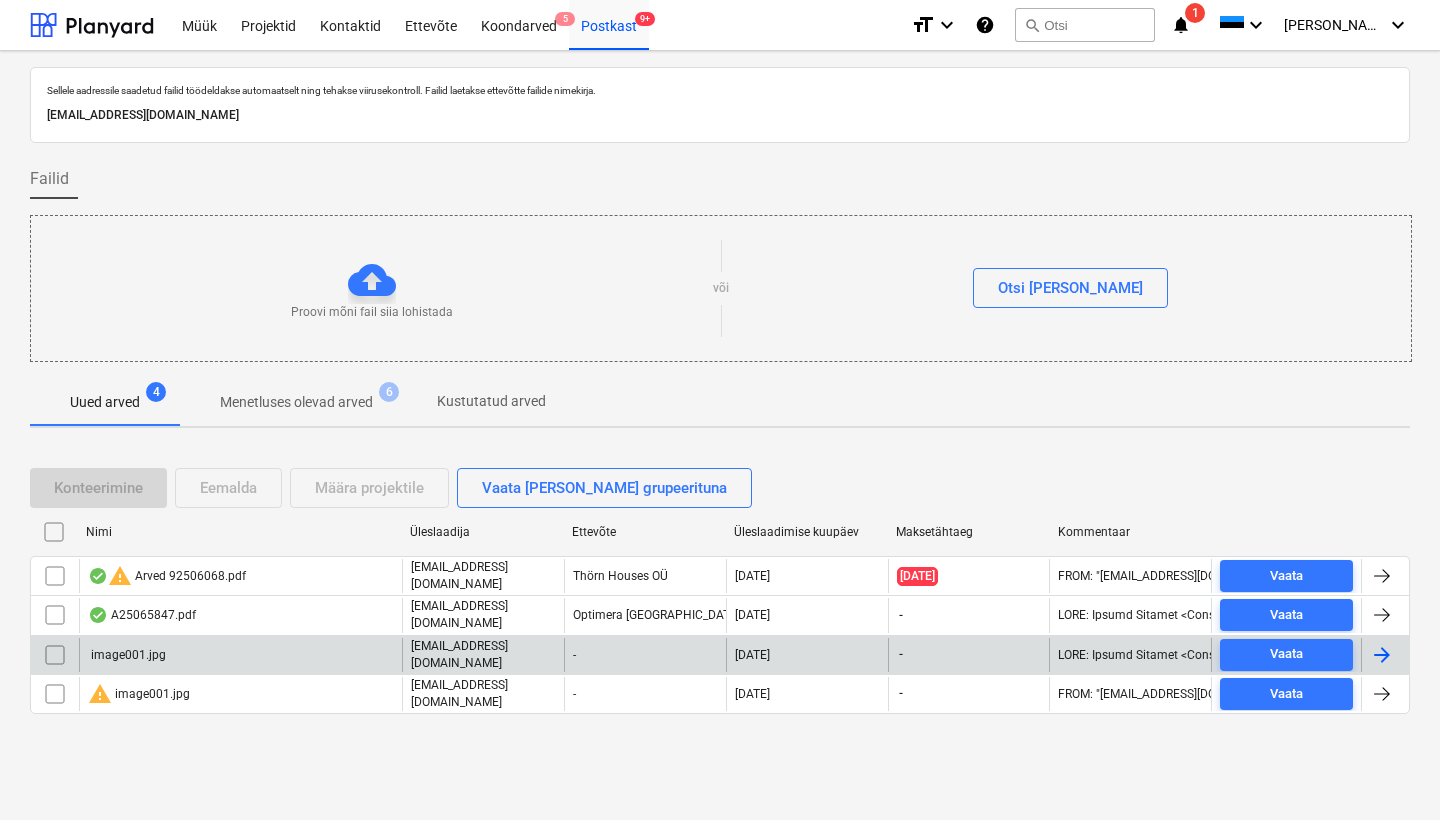 click on "image001.jpg" at bounding box center (127, 655) 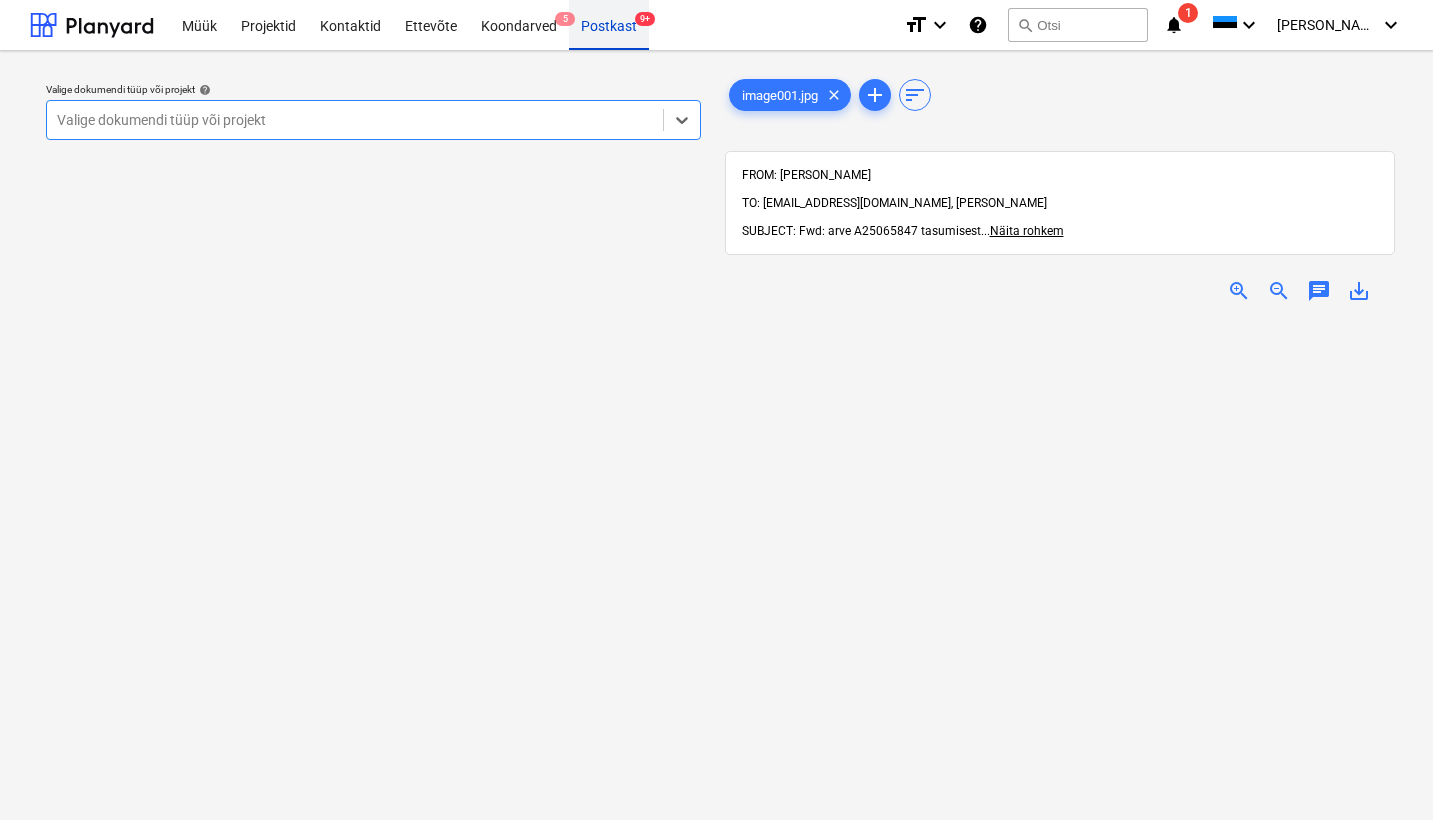 scroll, scrollTop: 0, scrollLeft: 0, axis: both 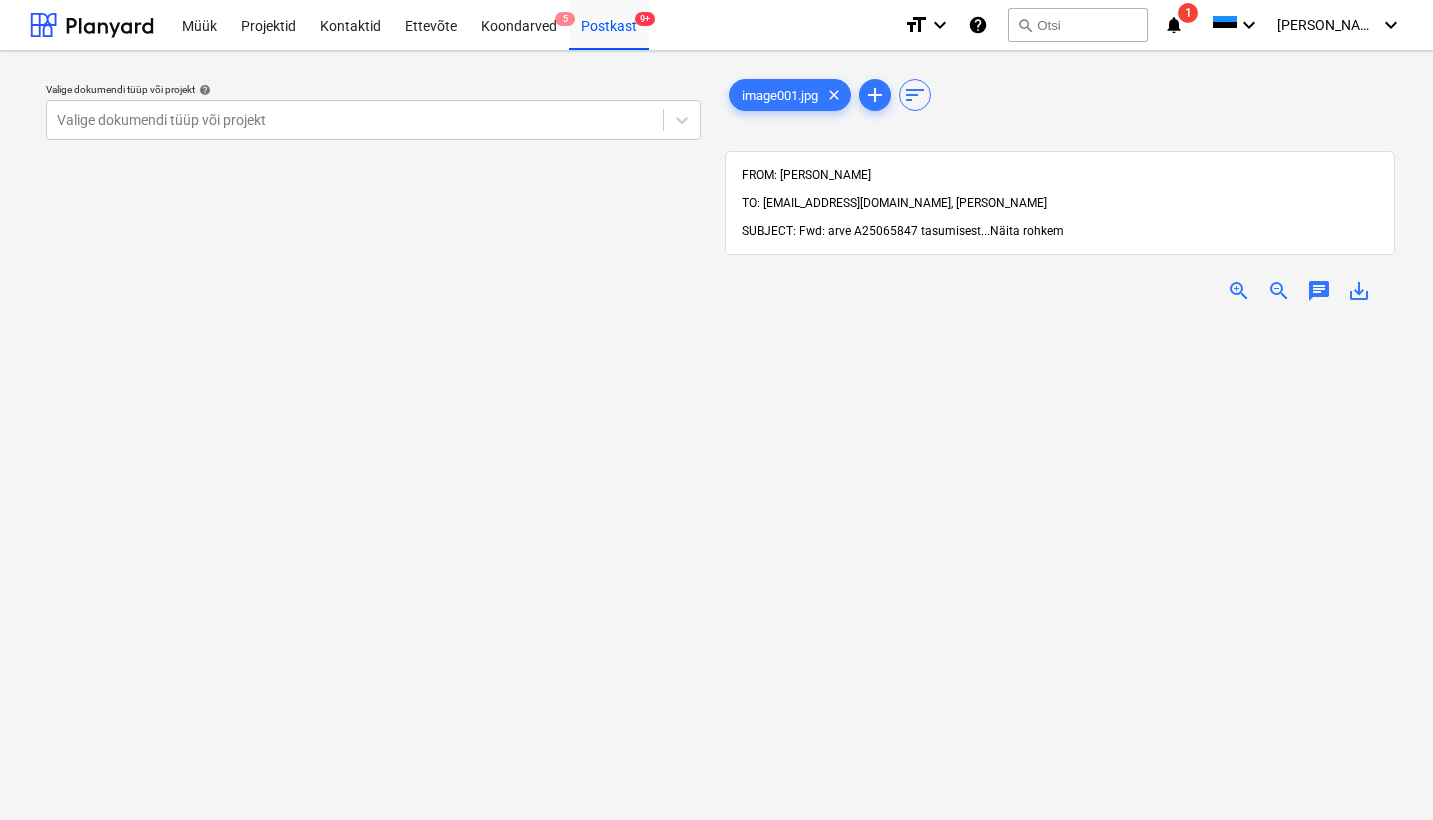 click on "Näita rohkem" at bounding box center [1027, 231] 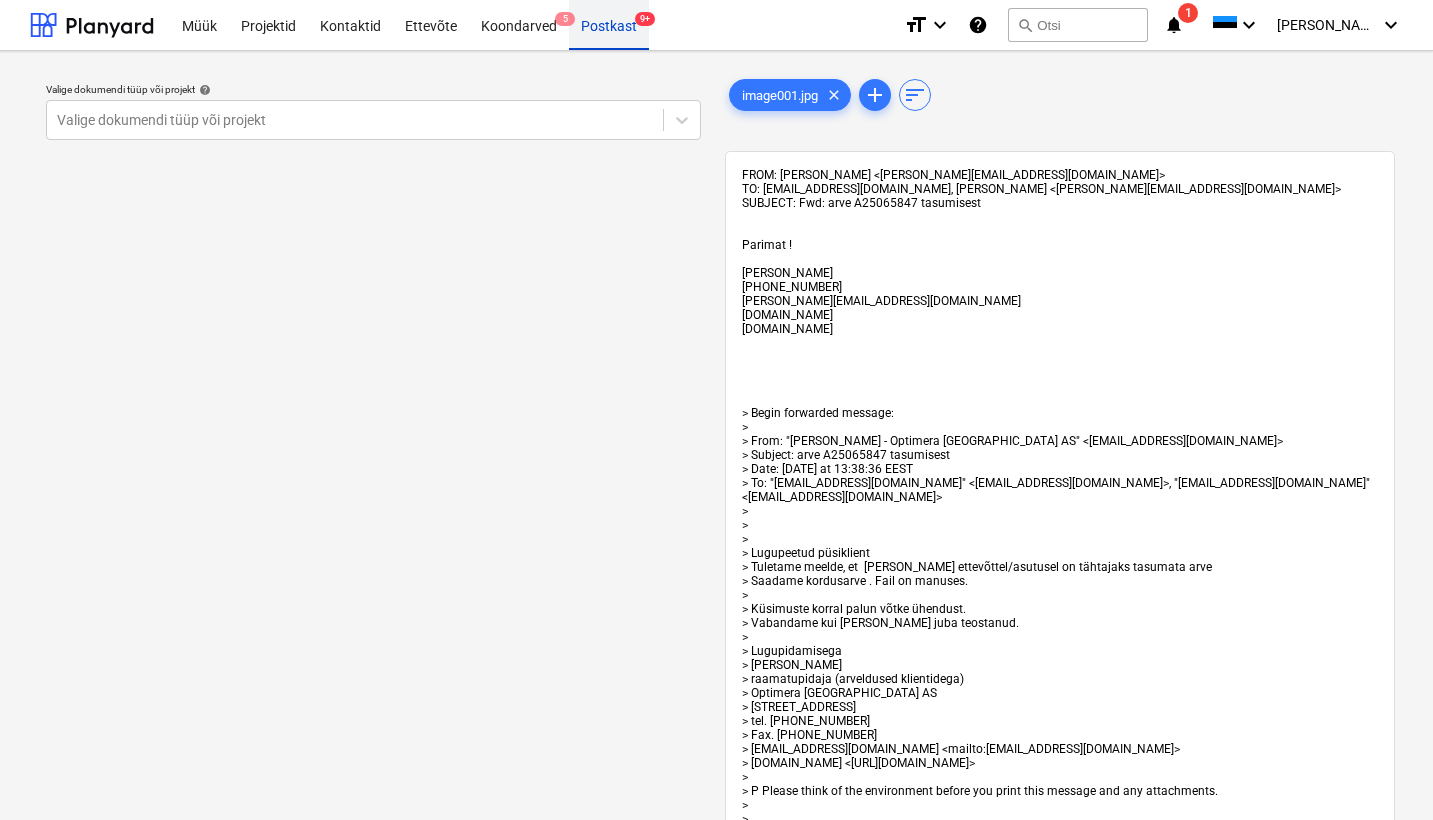 click on "Postkast 9+" at bounding box center [609, 24] 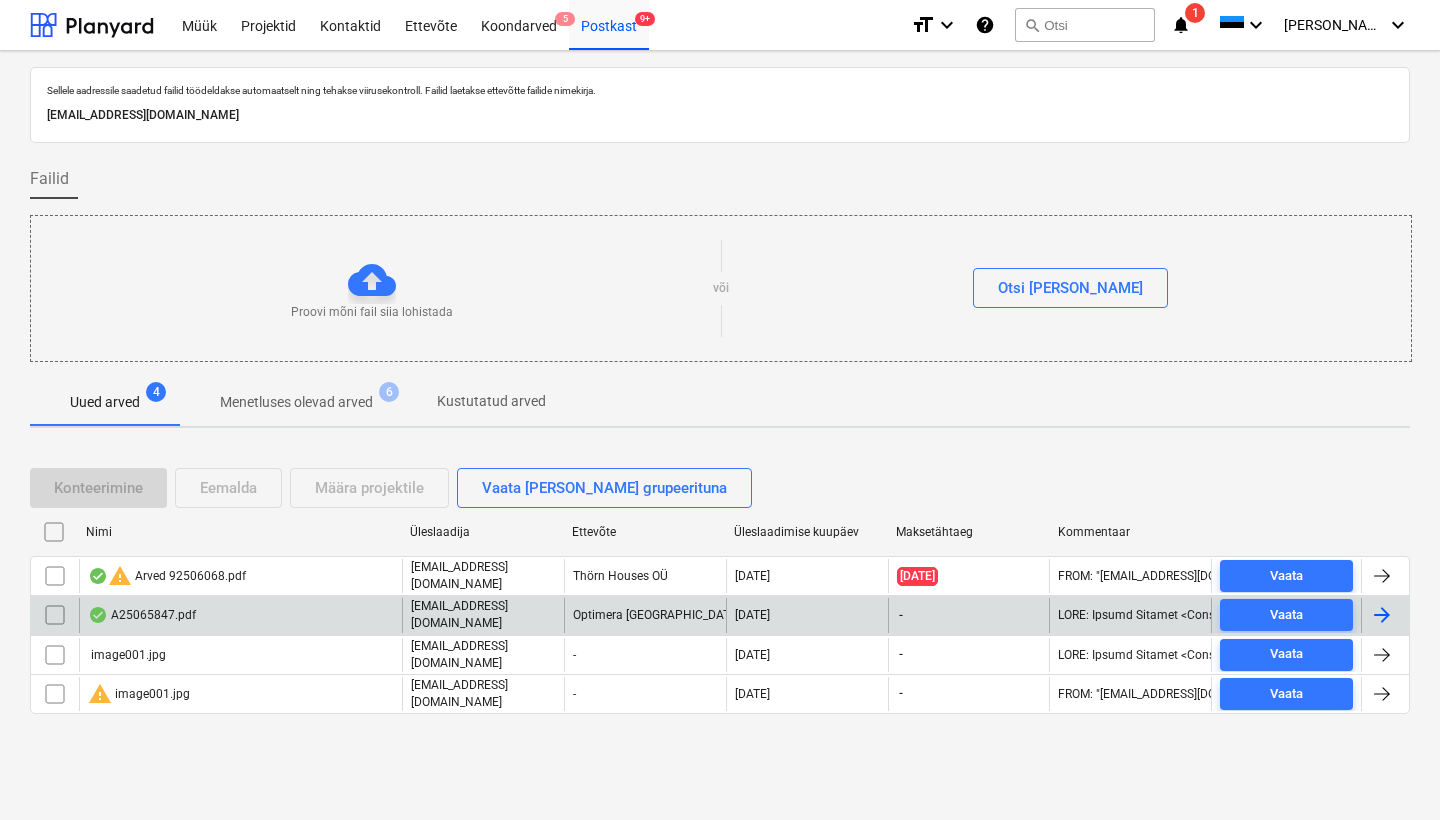 click on "A25065847.pdf" at bounding box center (142, 615) 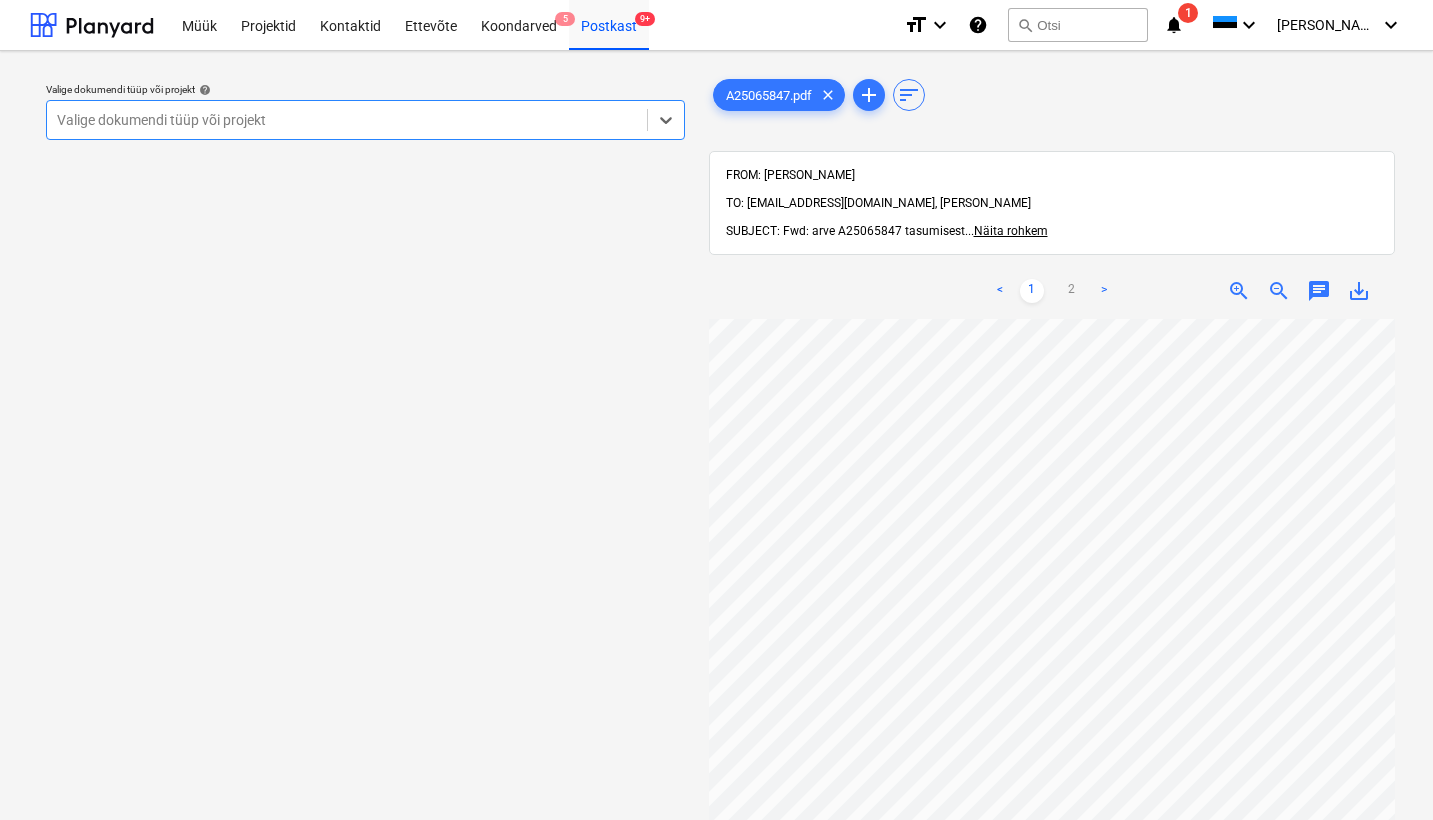 scroll, scrollTop: 514, scrollLeft: 0, axis: vertical 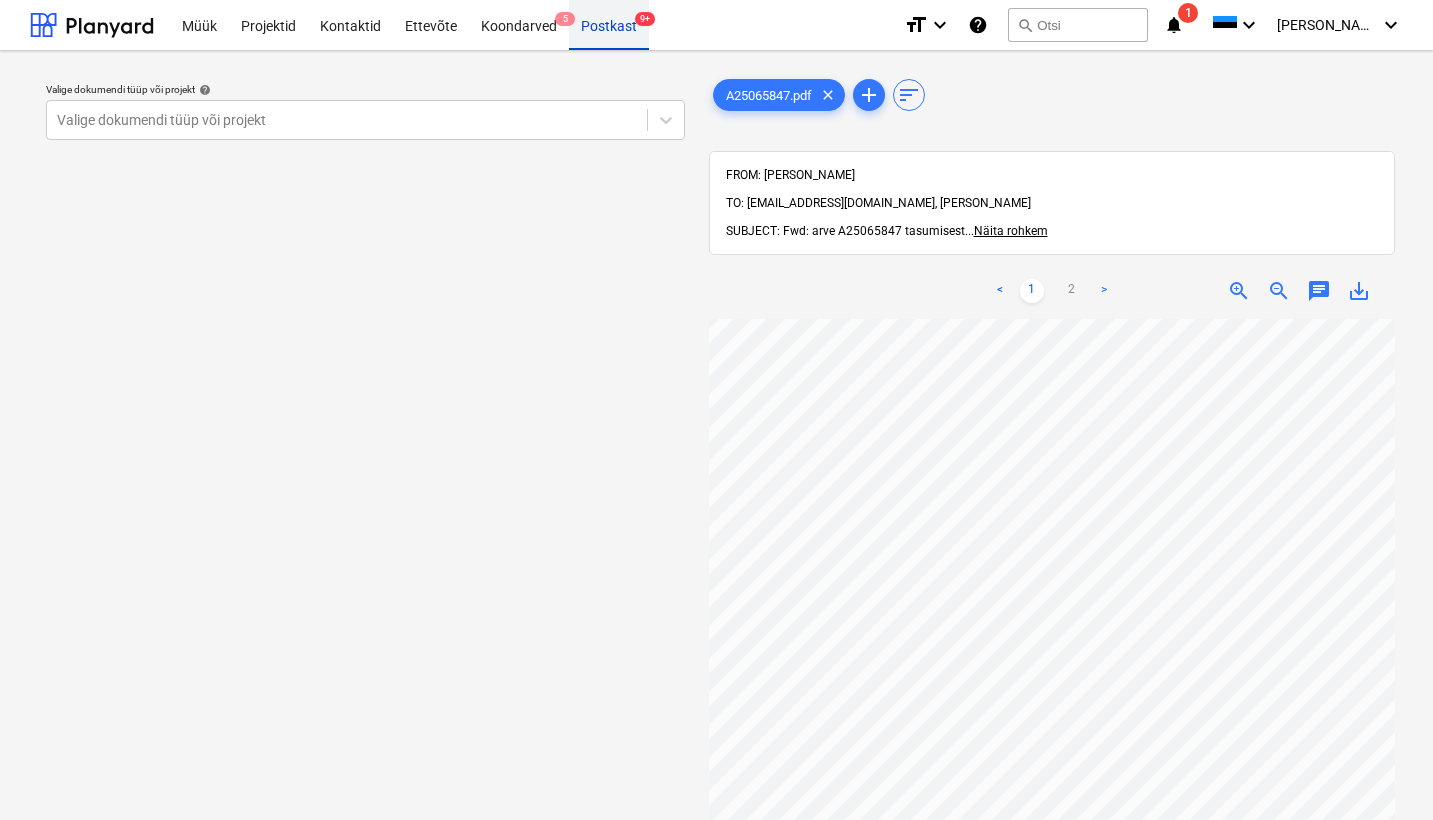 click on "Postkast 9+" at bounding box center [609, 24] 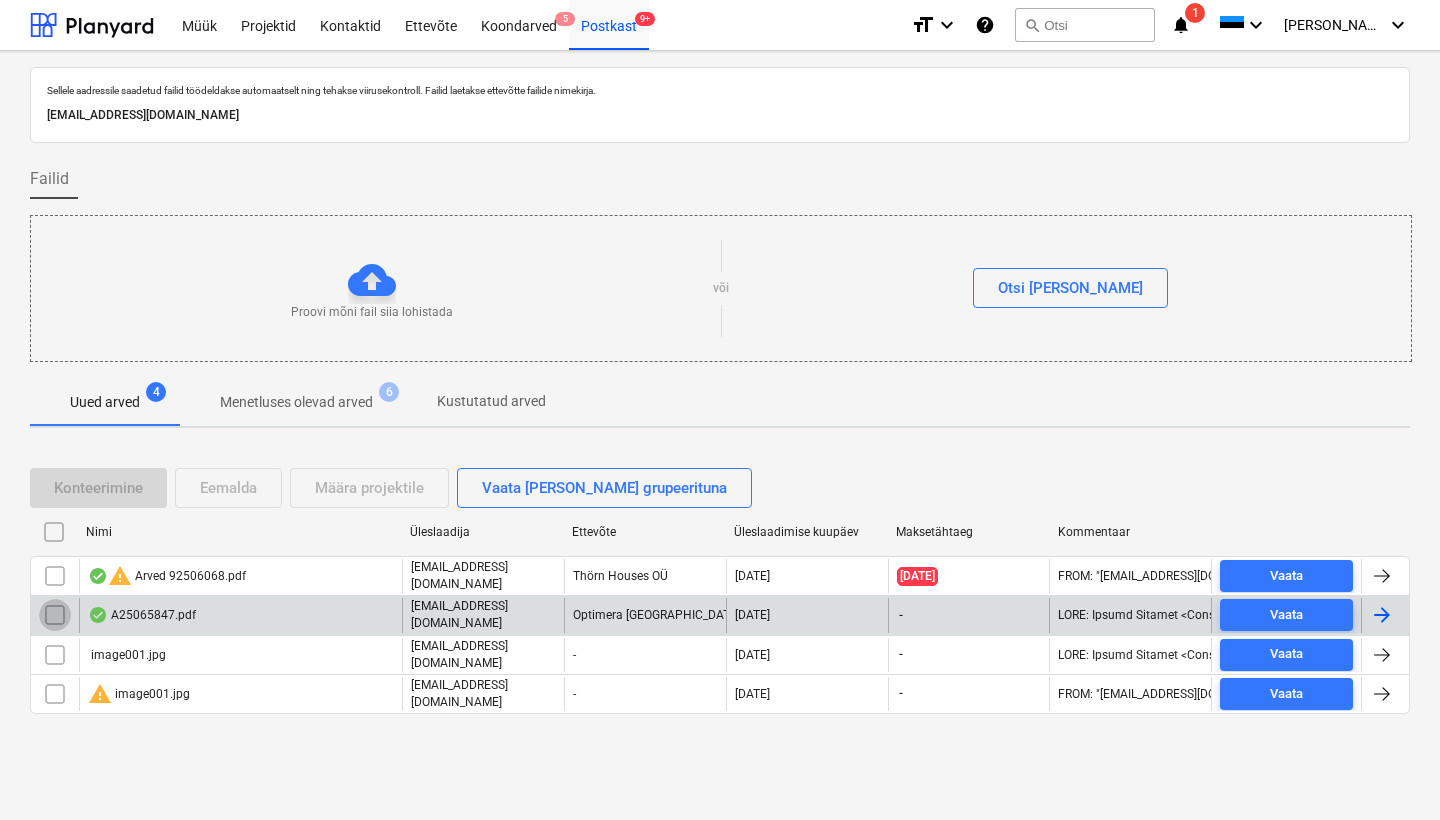 click at bounding box center (55, 615) 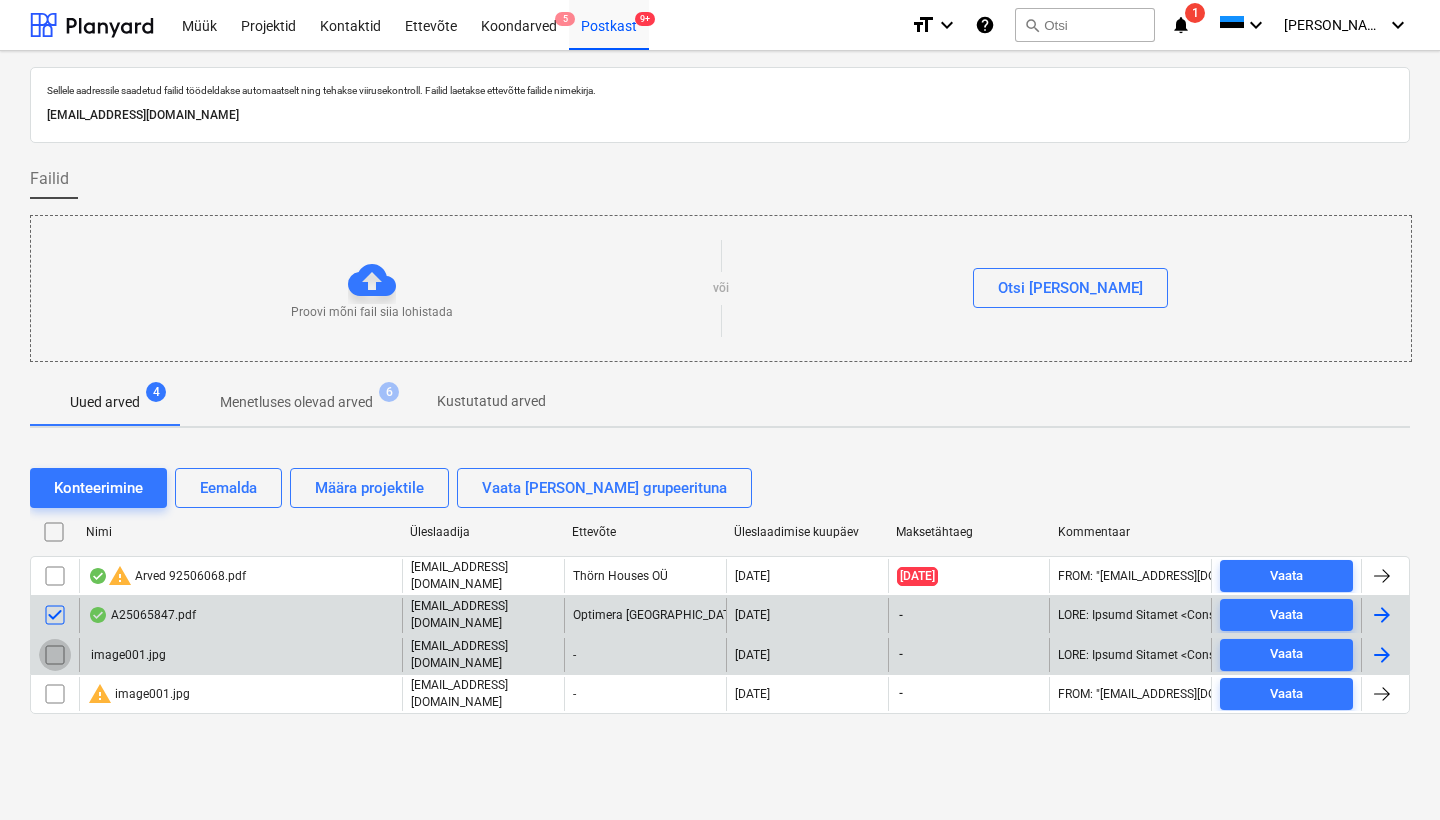click at bounding box center (55, 655) 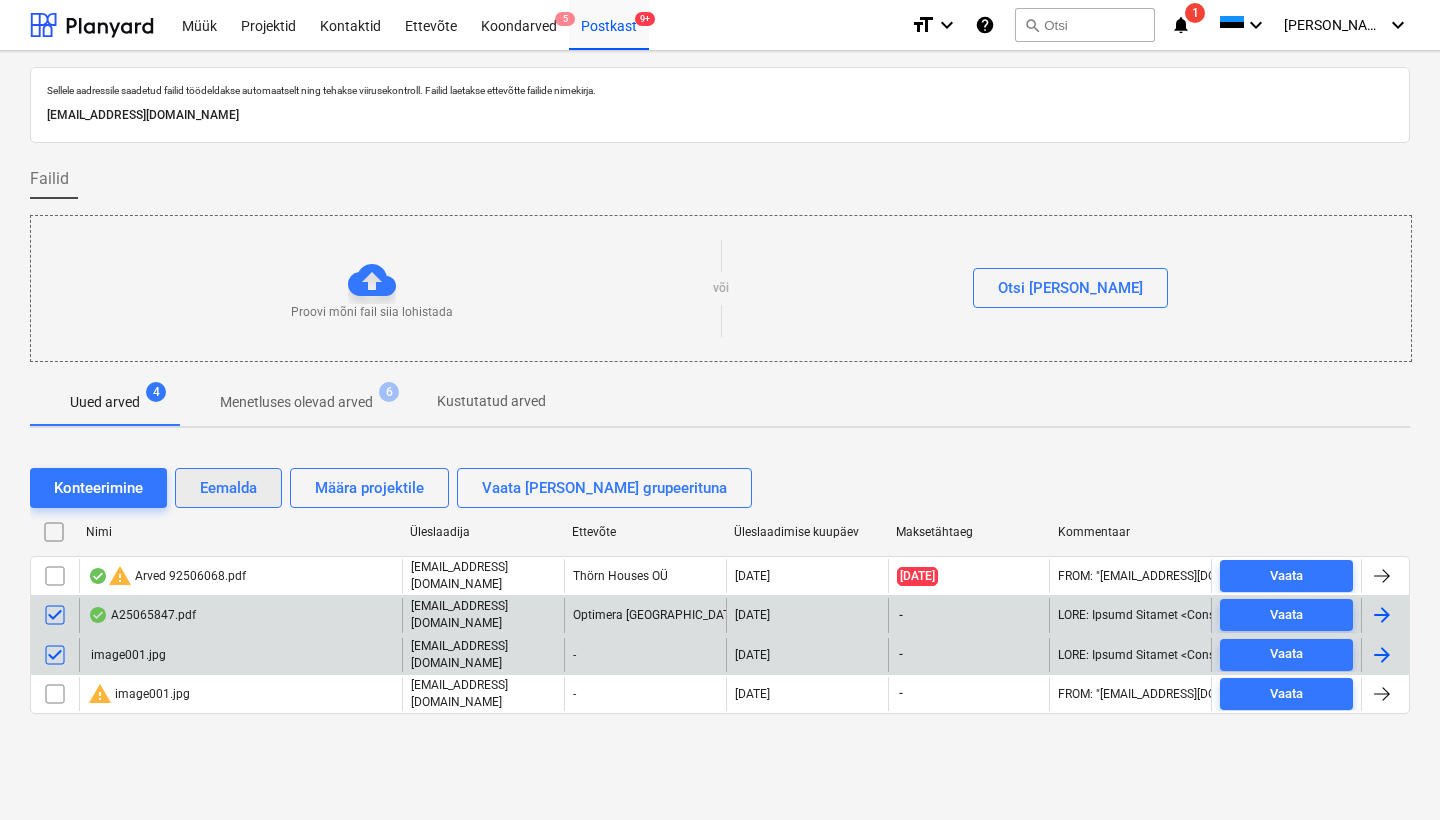 click on "Eemalda" at bounding box center [228, 488] 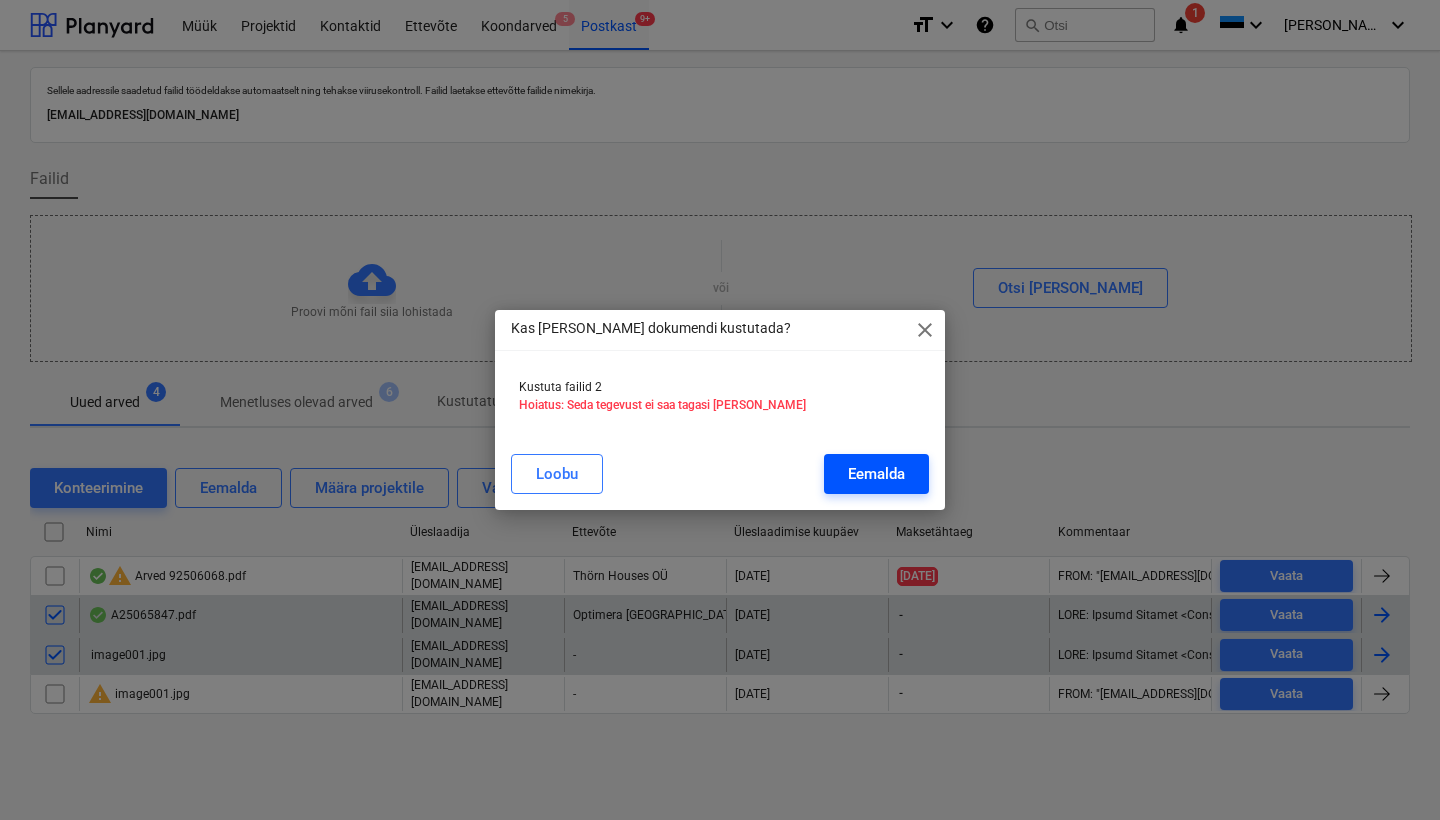 click on "Eemalda" at bounding box center (876, 474) 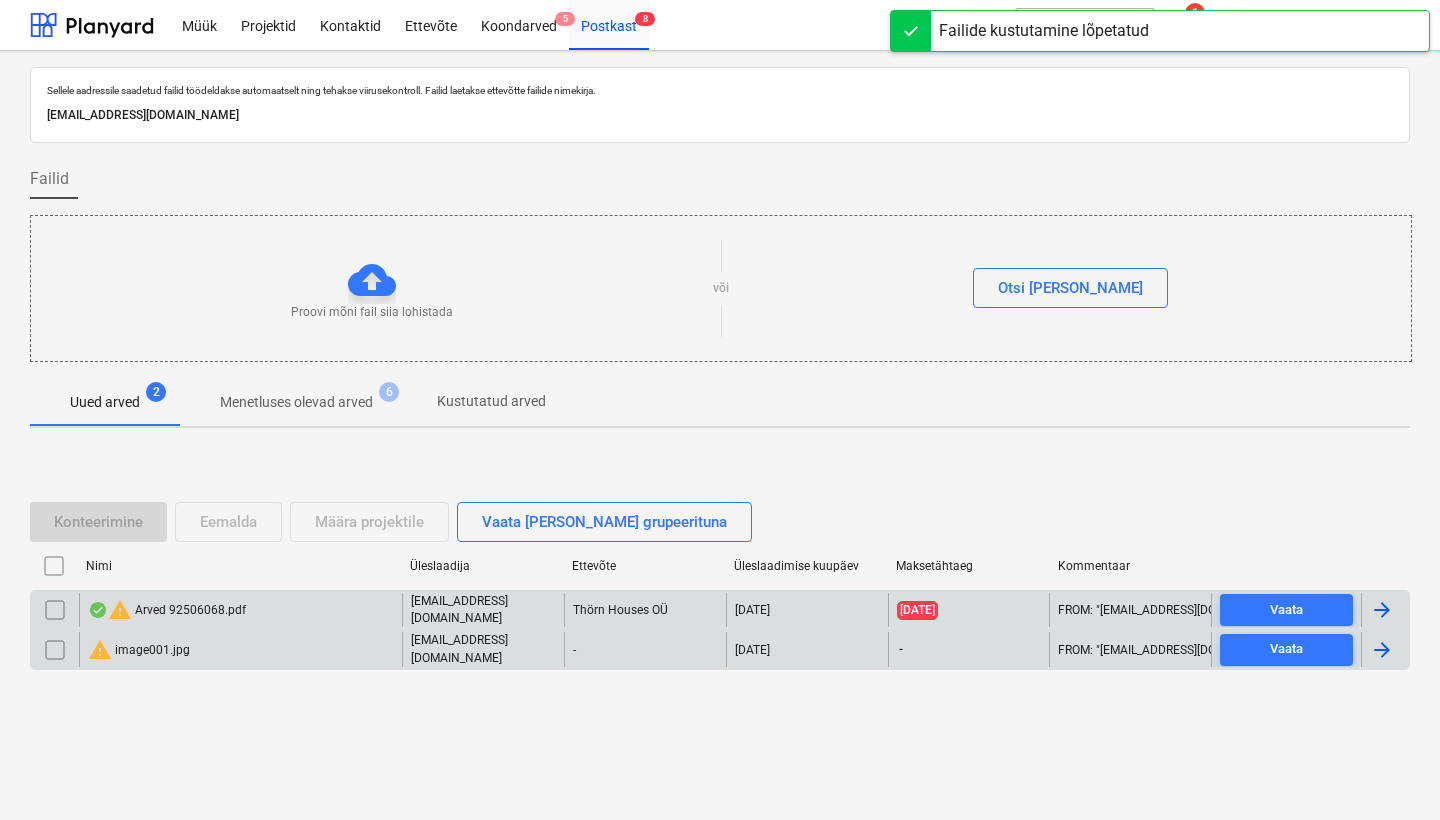 click on "warning   Arved 92506068.pdf" at bounding box center [167, 610] 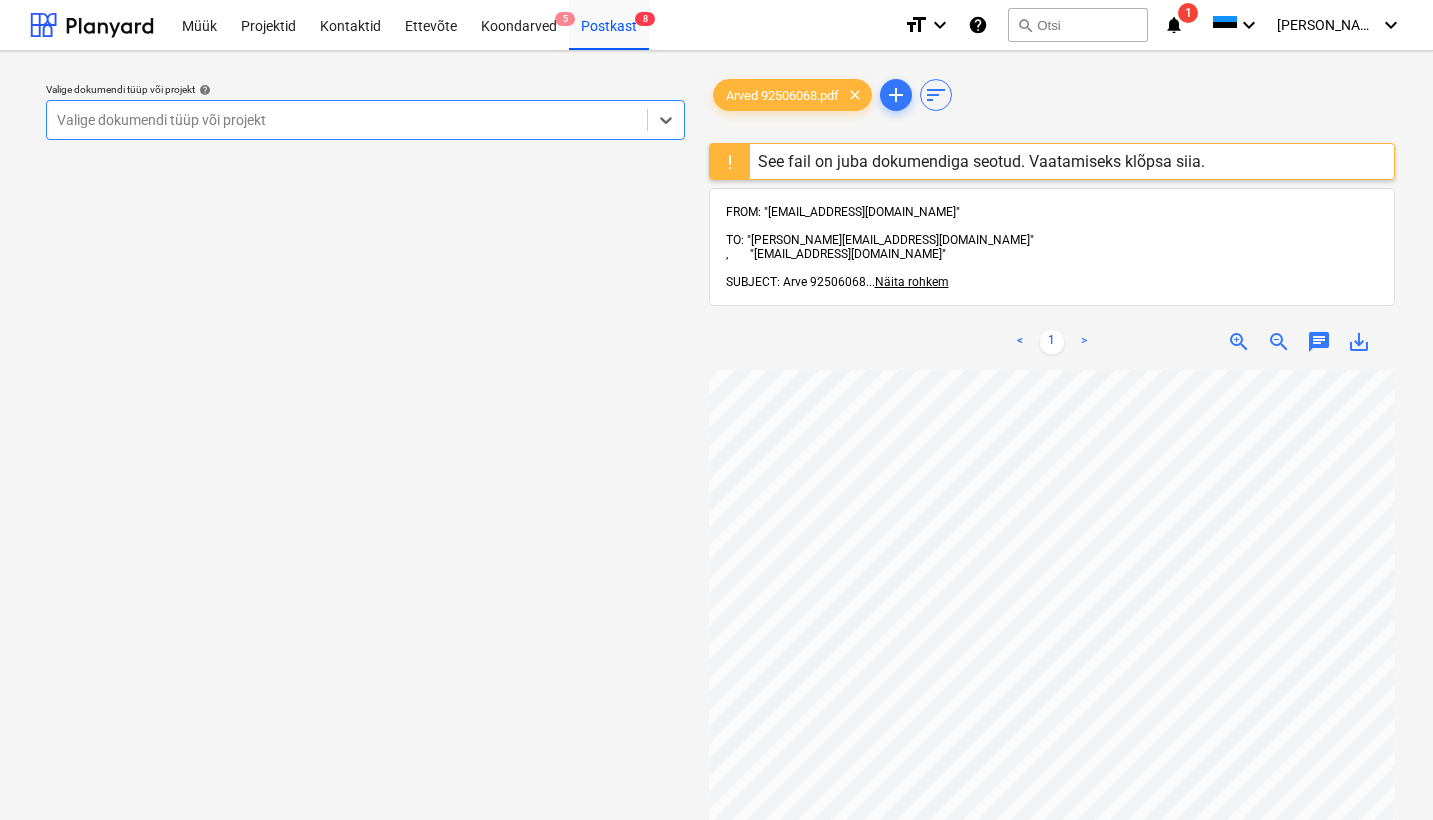 scroll, scrollTop: 0, scrollLeft: 217, axis: horizontal 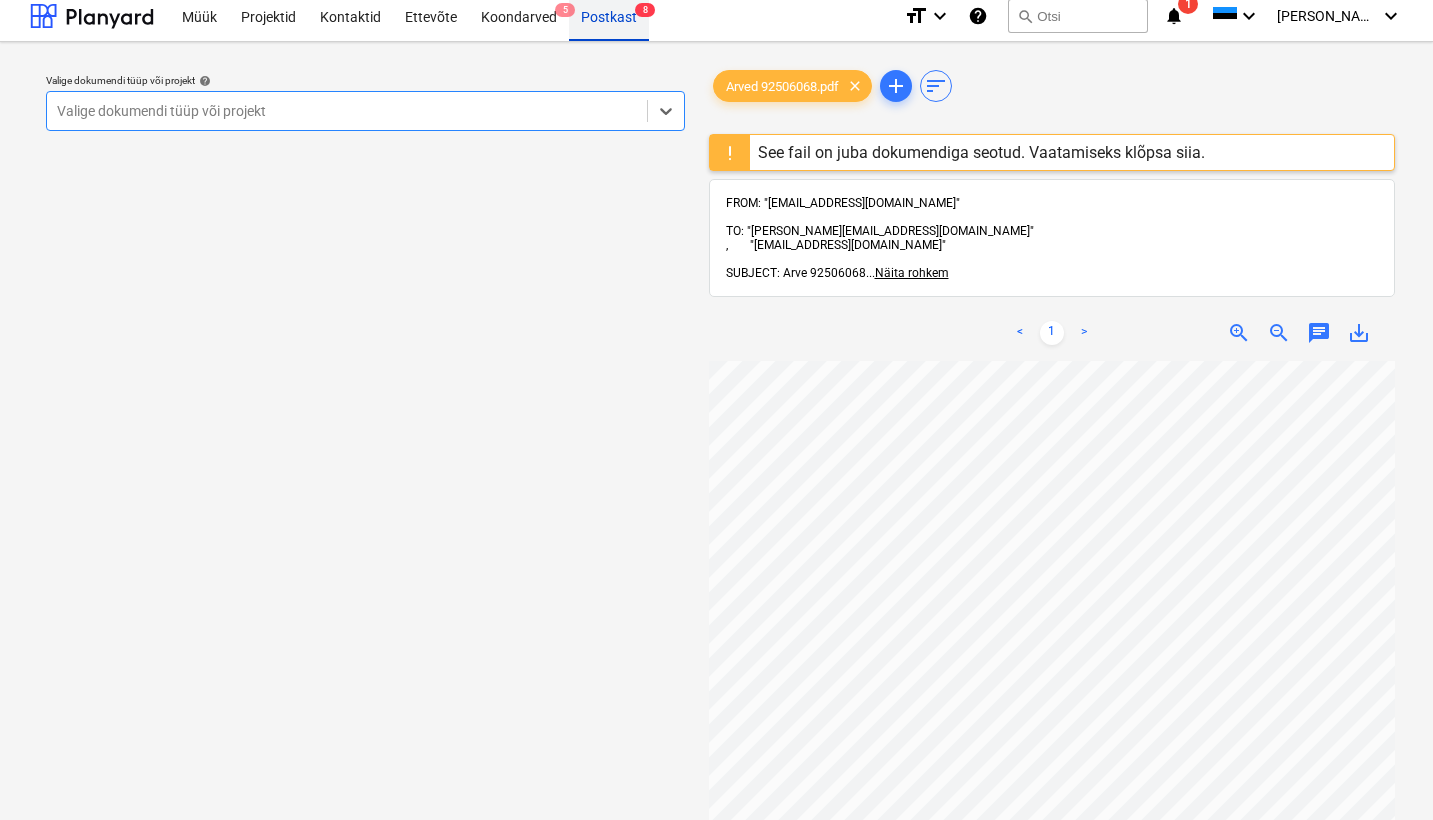 click on "Postkast 8" at bounding box center [609, 15] 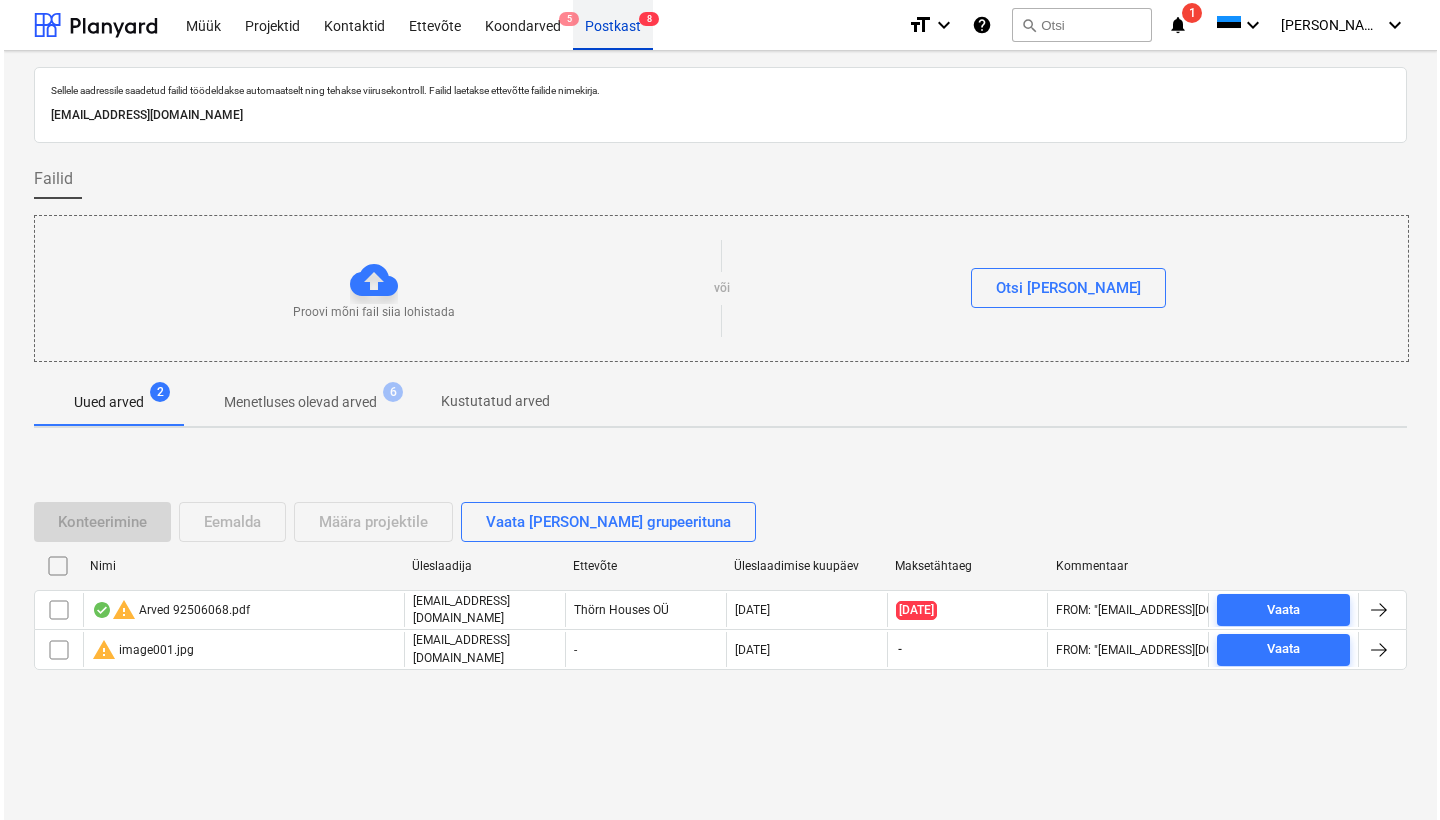 scroll, scrollTop: 0, scrollLeft: 0, axis: both 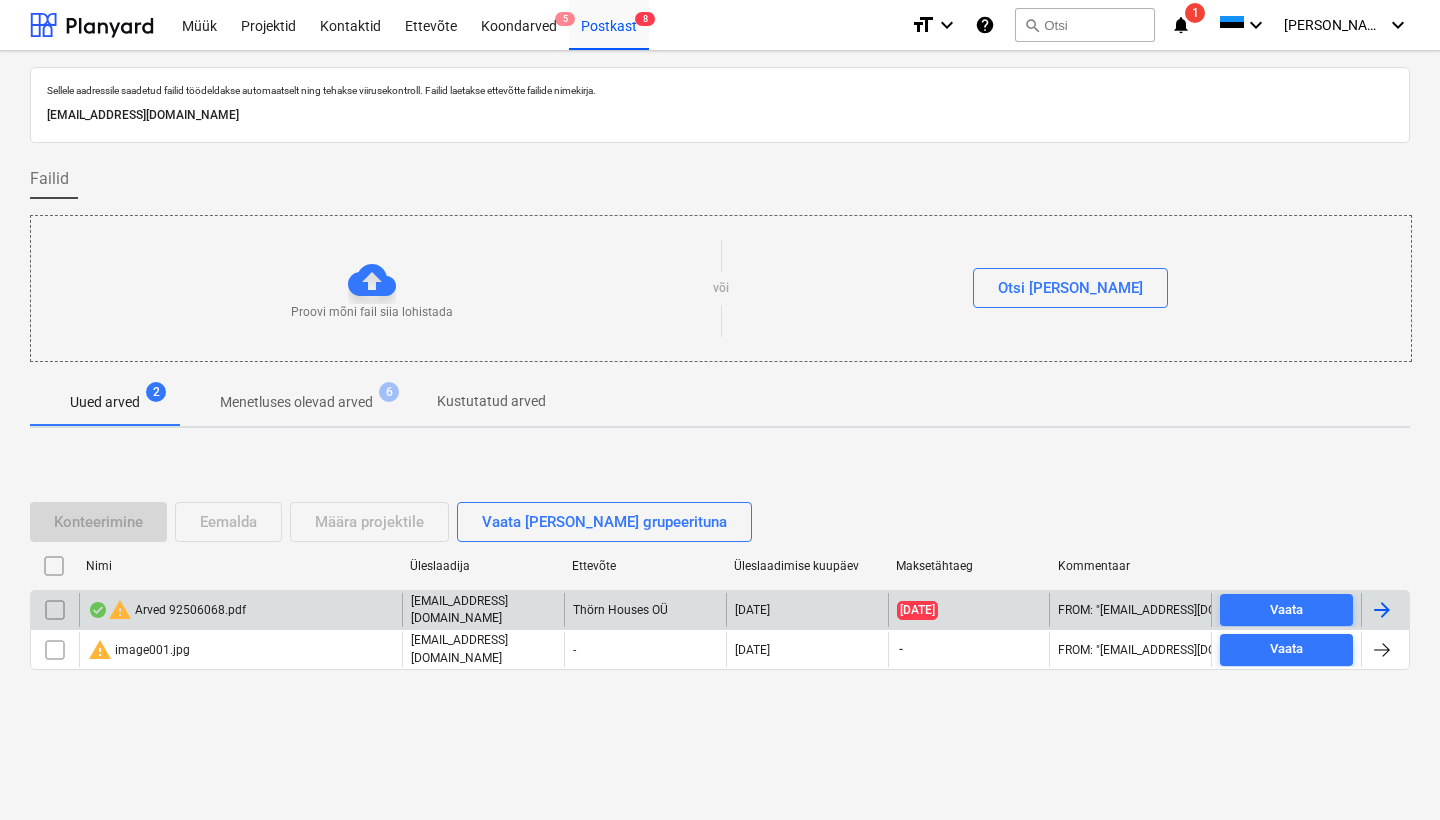 click at bounding box center (55, 610) 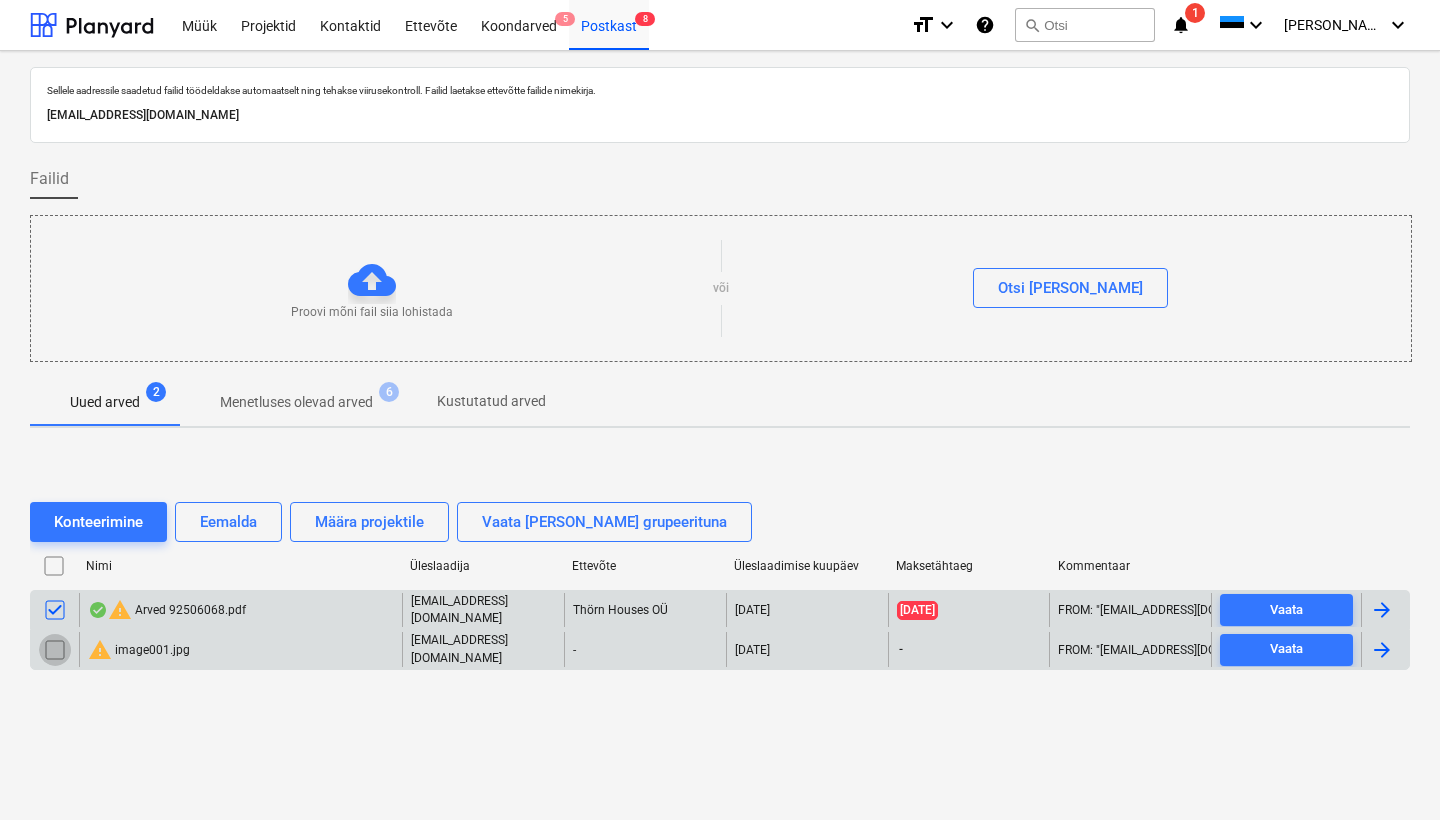 click at bounding box center [55, 650] 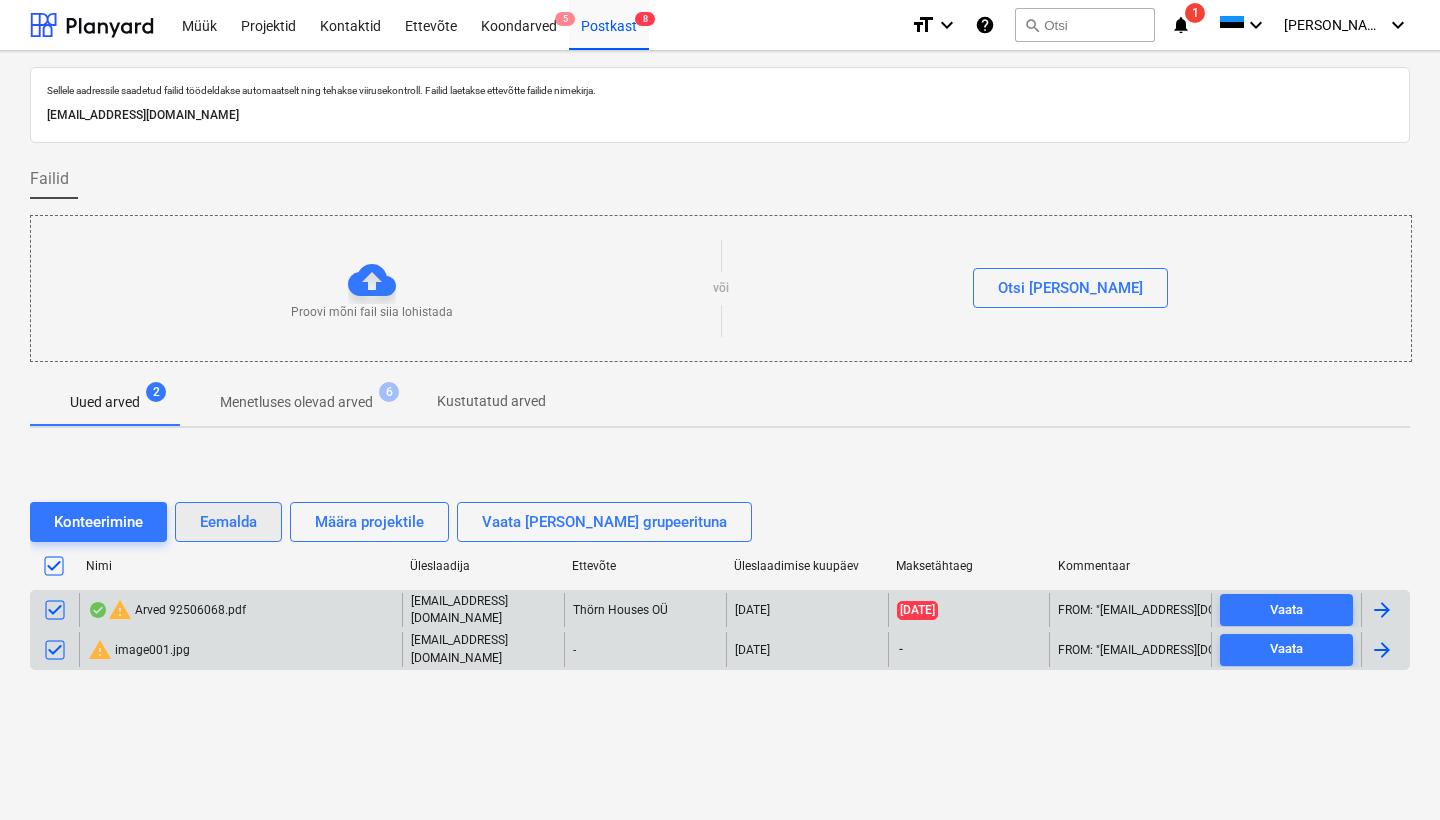 click on "Eemalda" at bounding box center [228, 522] 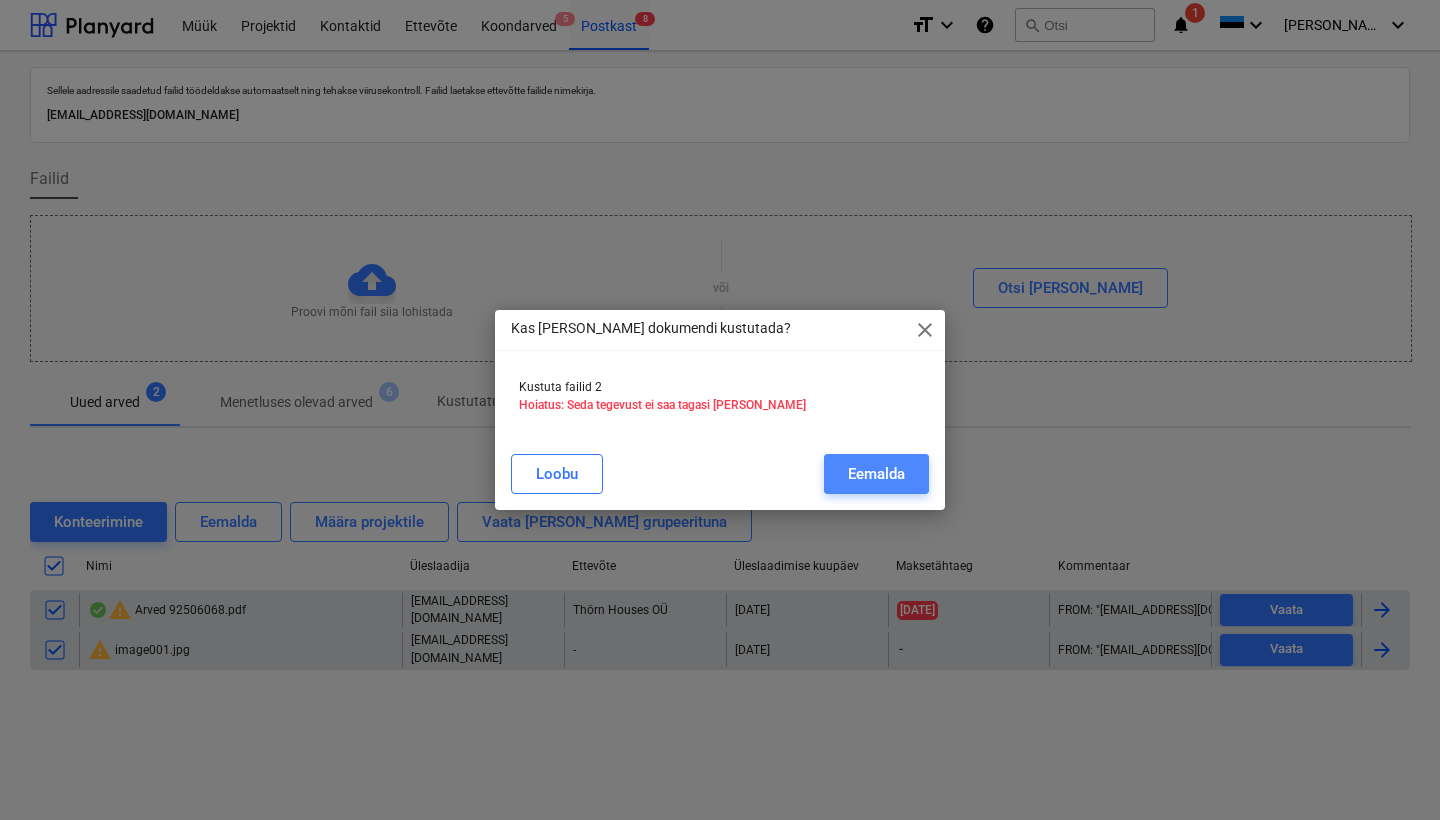 click on "Eemalda" at bounding box center [876, 474] 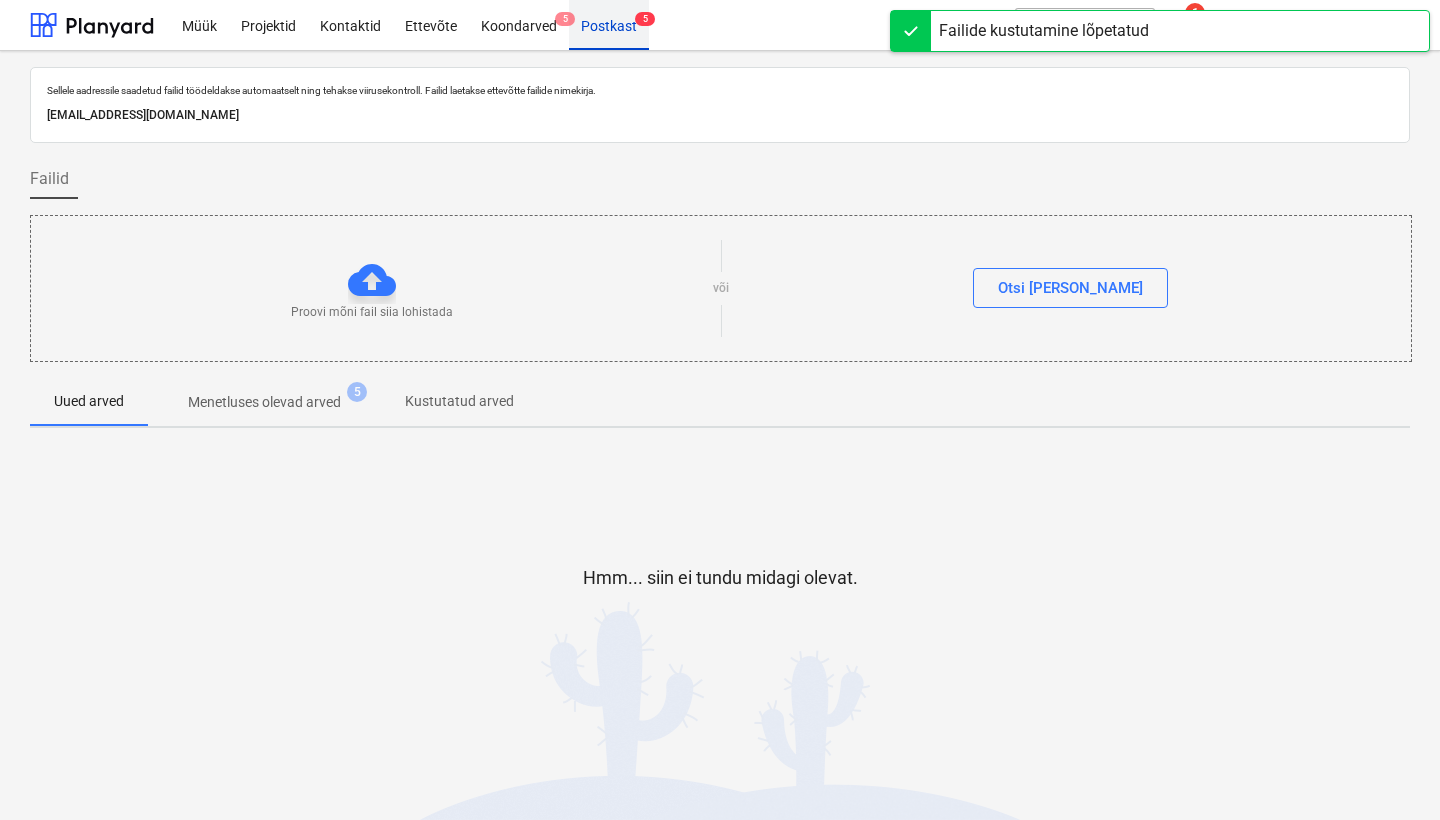 click on "Postkast 5" at bounding box center [609, 24] 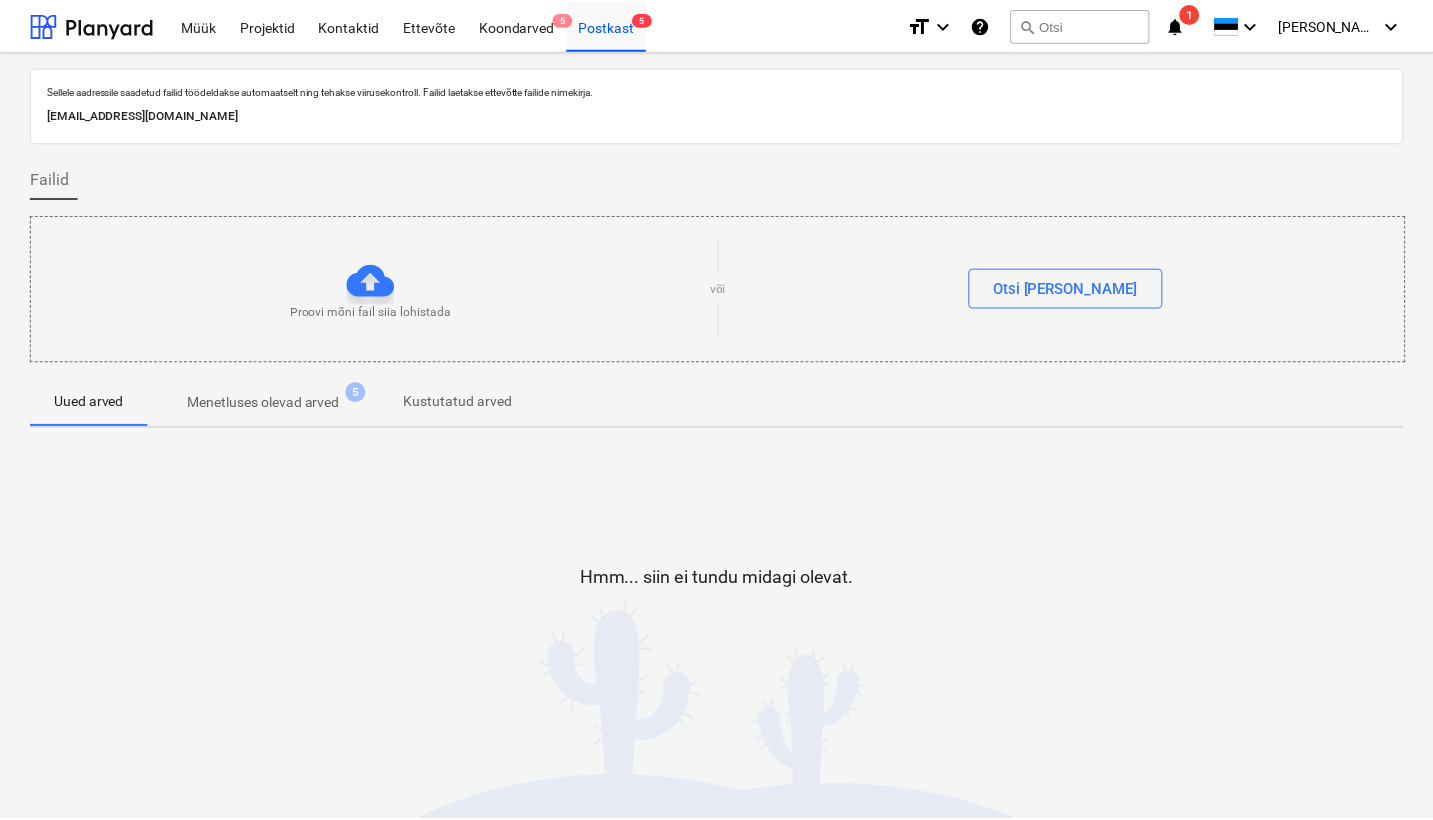 scroll, scrollTop: 0, scrollLeft: 0, axis: both 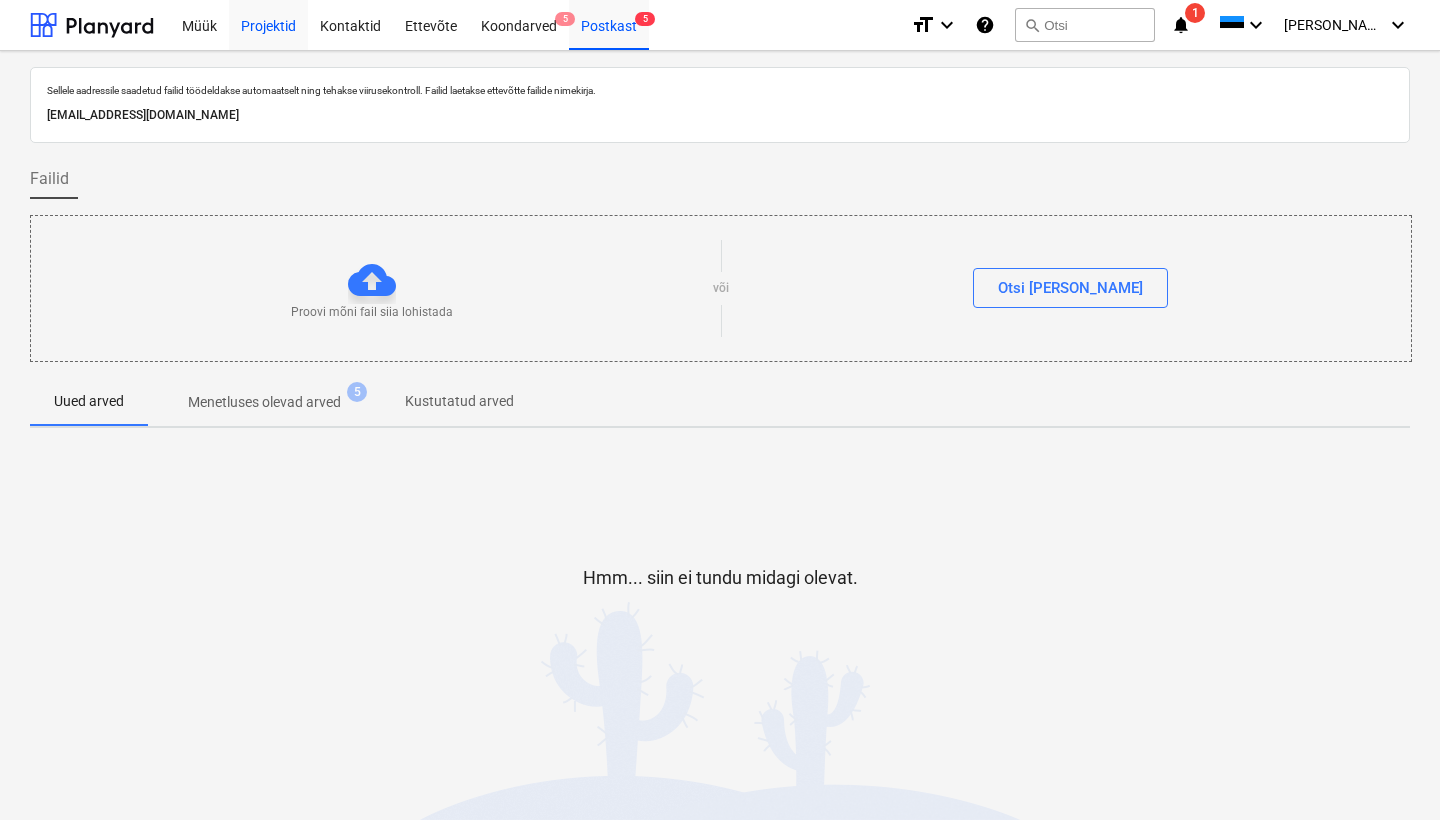 click on "Projektid" at bounding box center [268, 24] 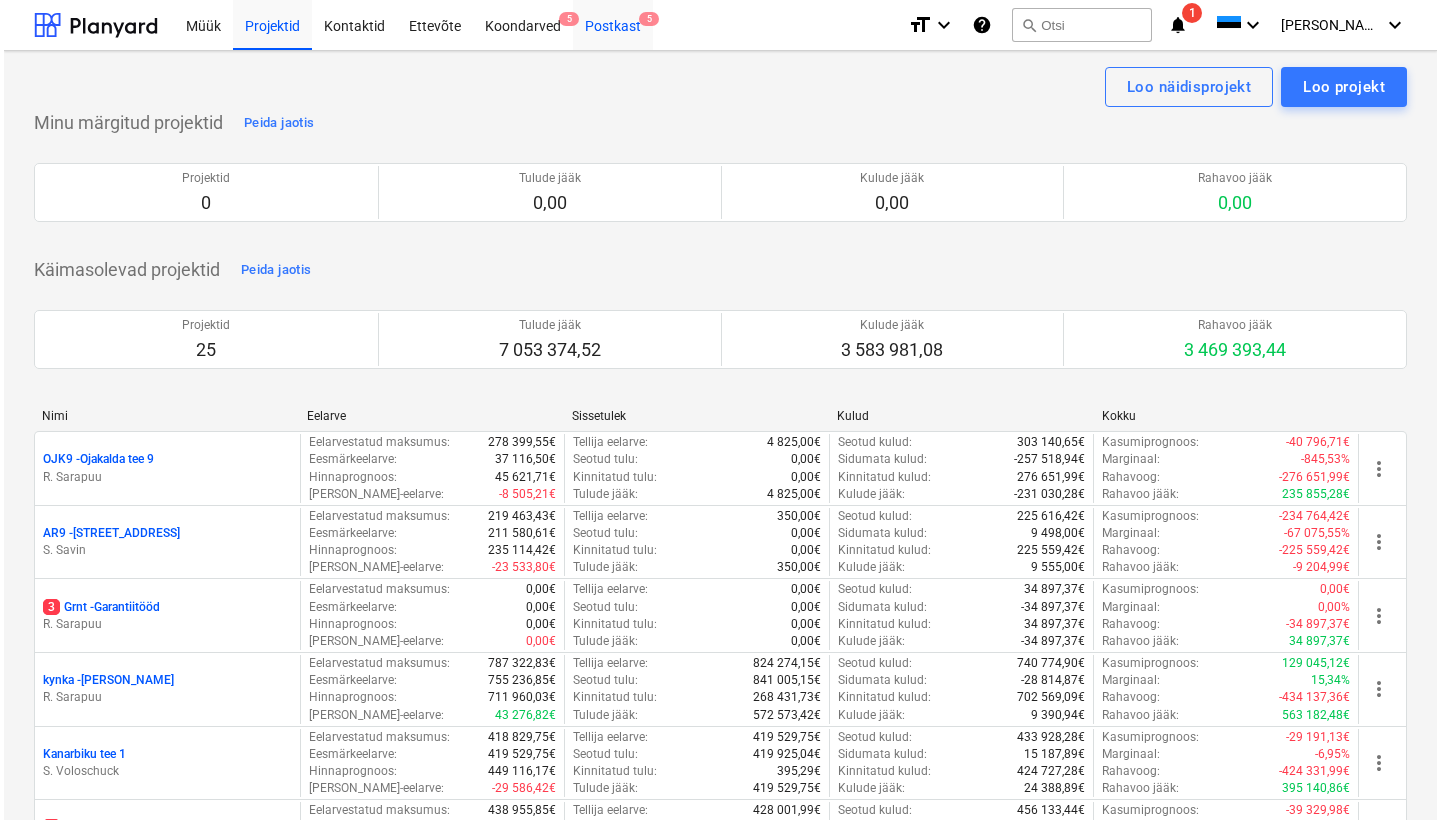 scroll, scrollTop: 0, scrollLeft: 0, axis: both 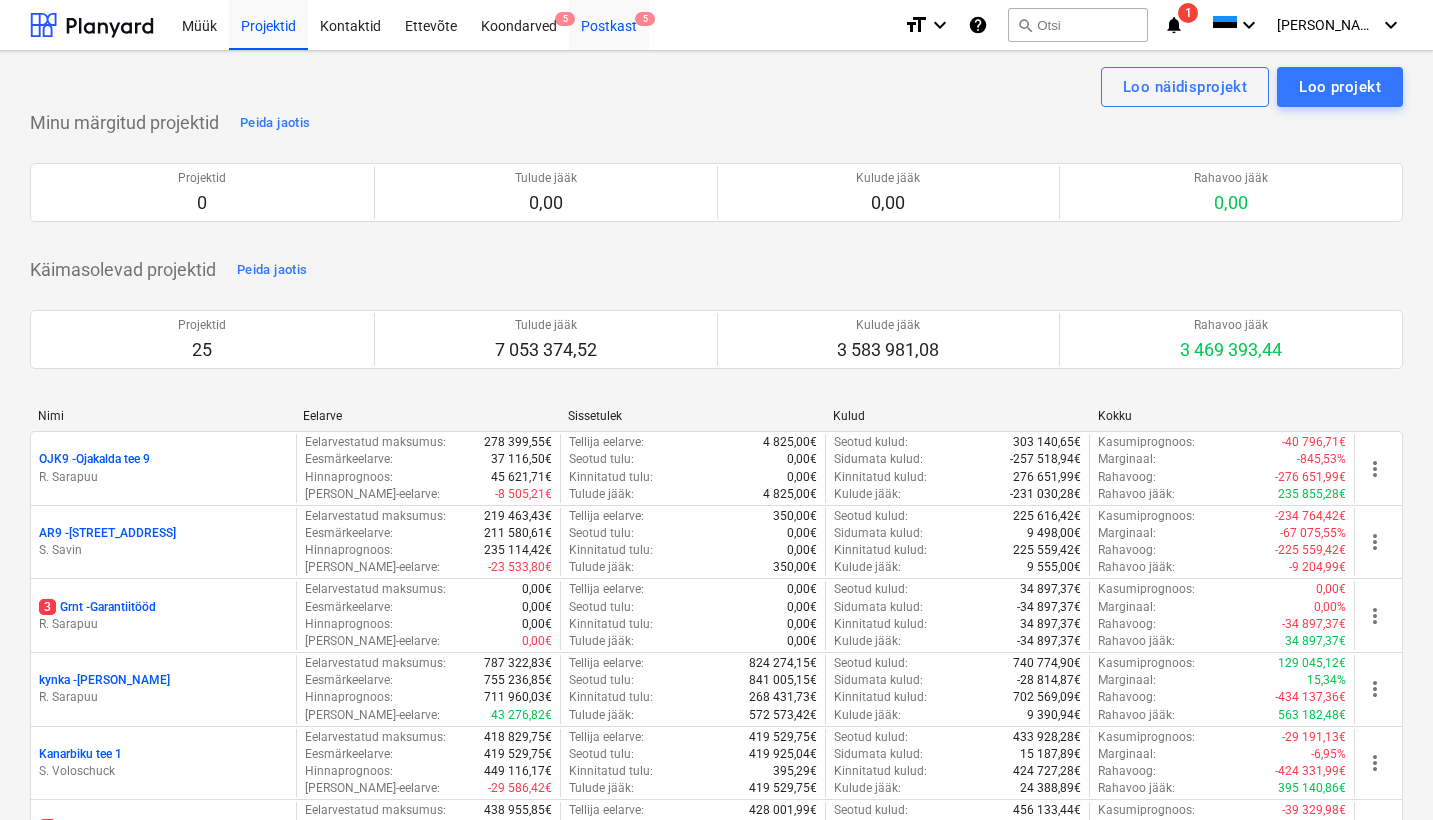 click on "Postkast 5" at bounding box center (609, 24) 